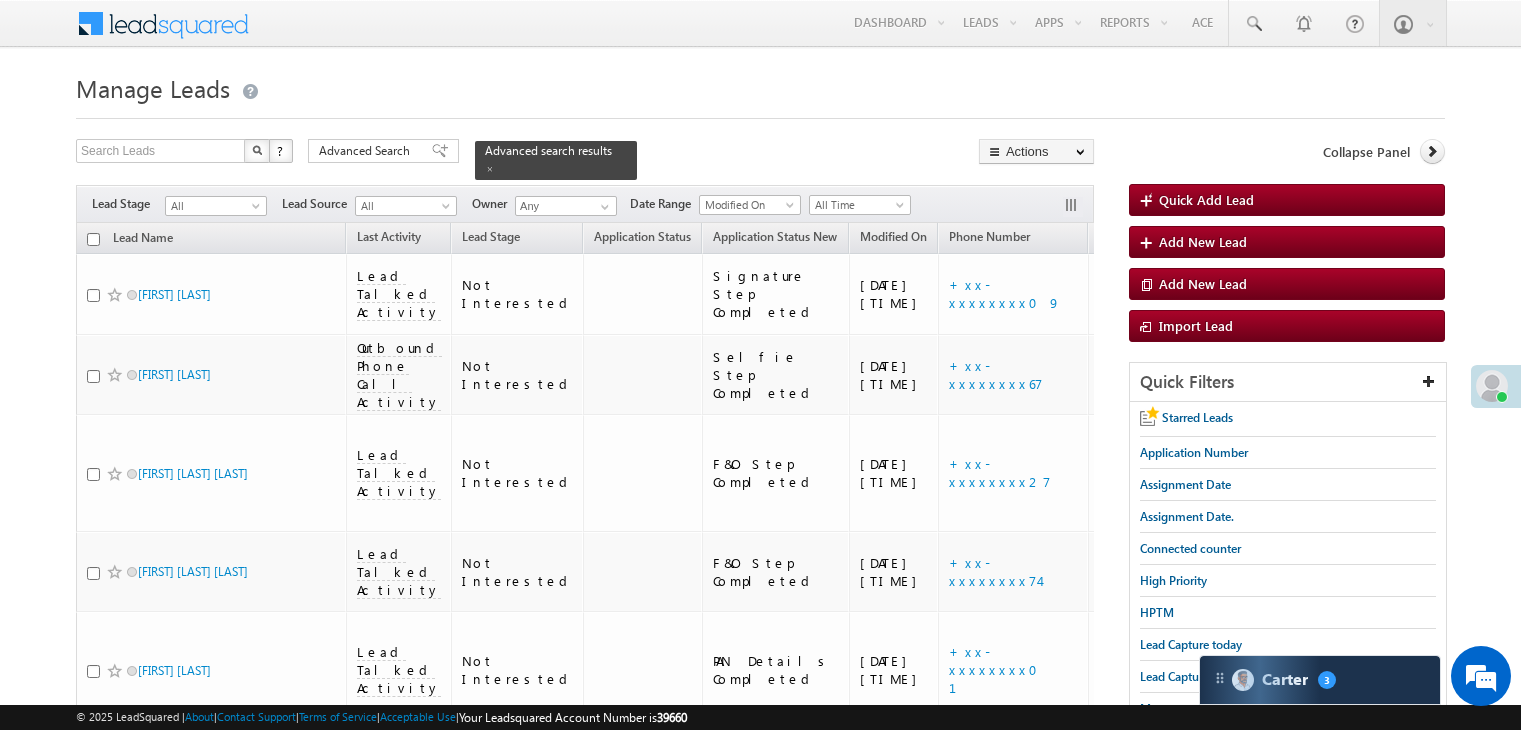 scroll, scrollTop: 0, scrollLeft: 0, axis: both 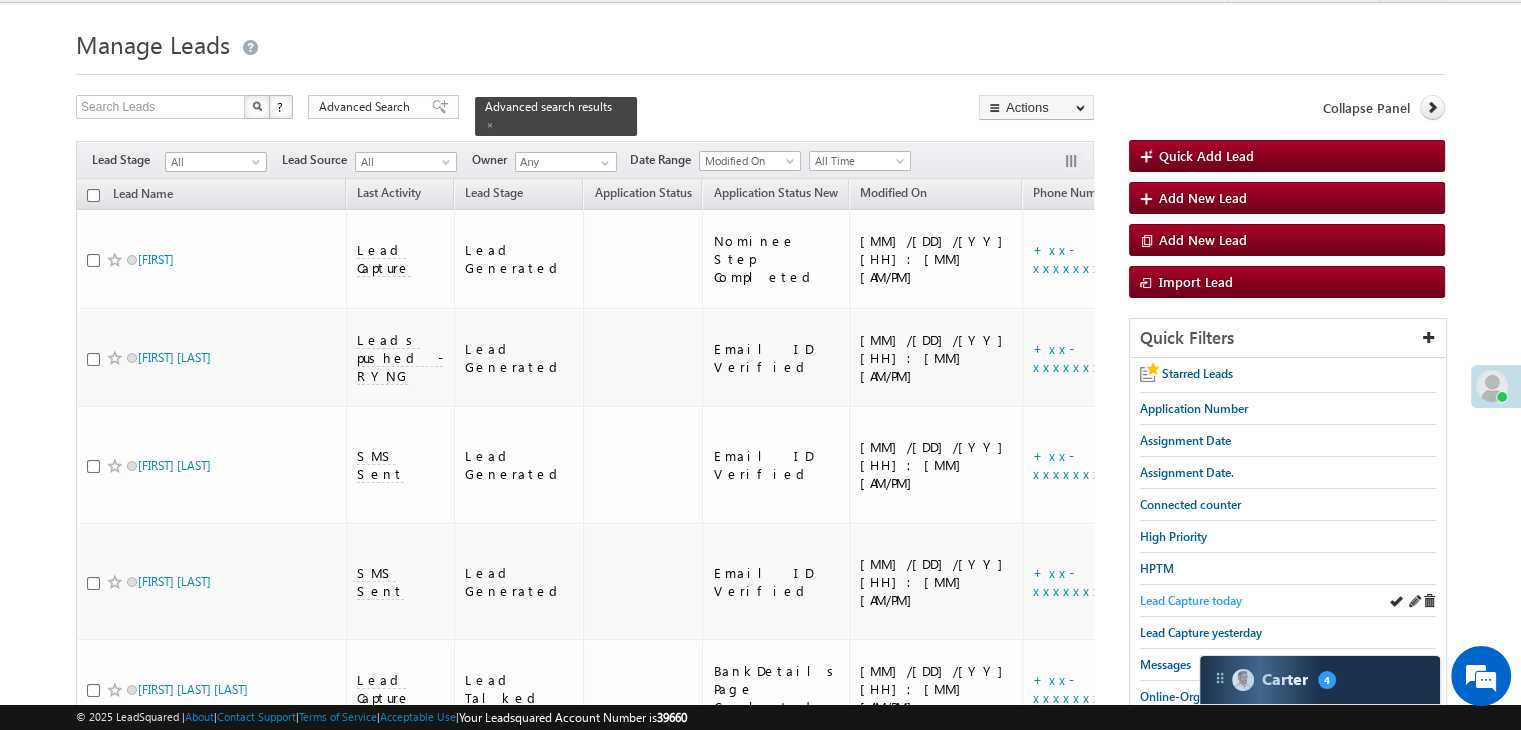 click on "Lead Capture today" at bounding box center [1191, 600] 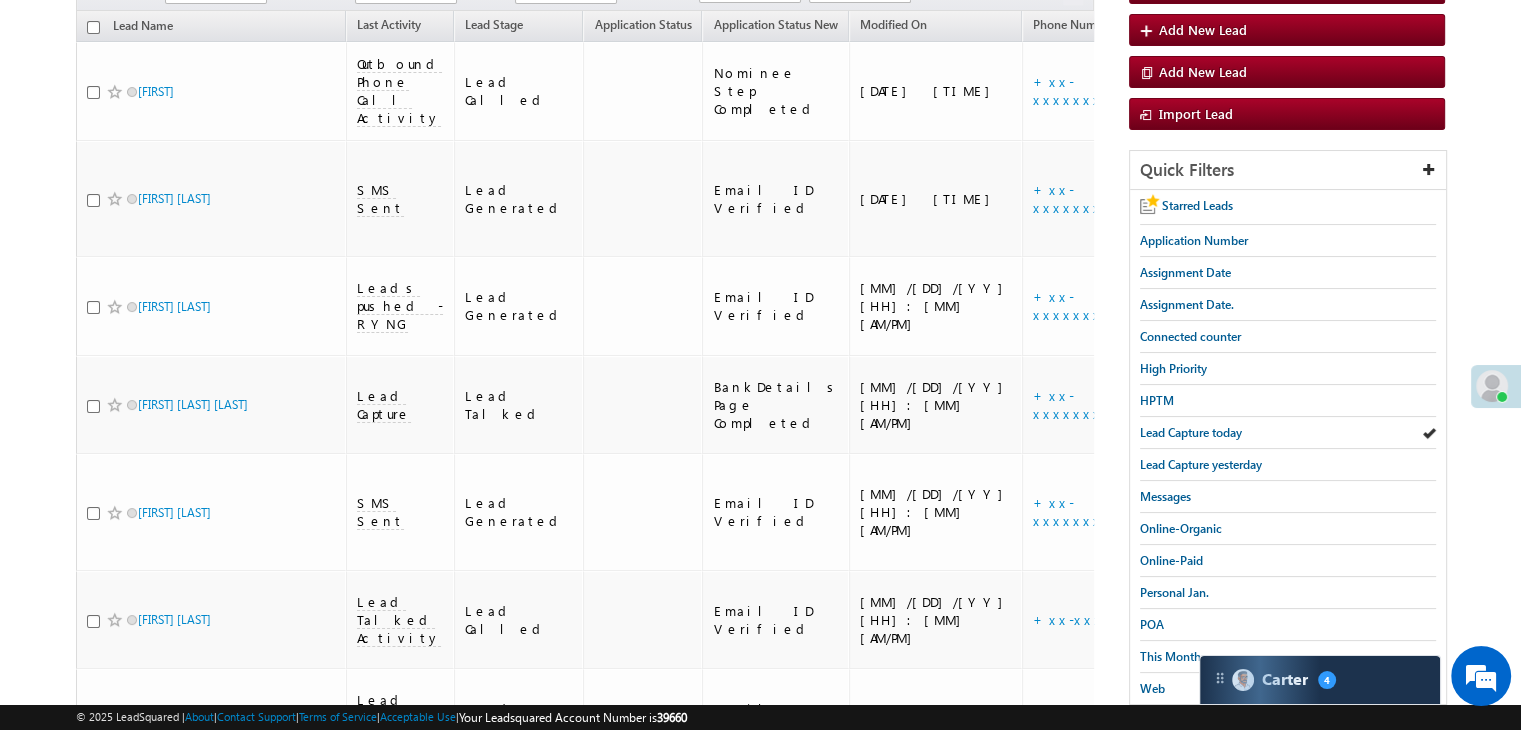 scroll, scrollTop: 244, scrollLeft: 0, axis: vertical 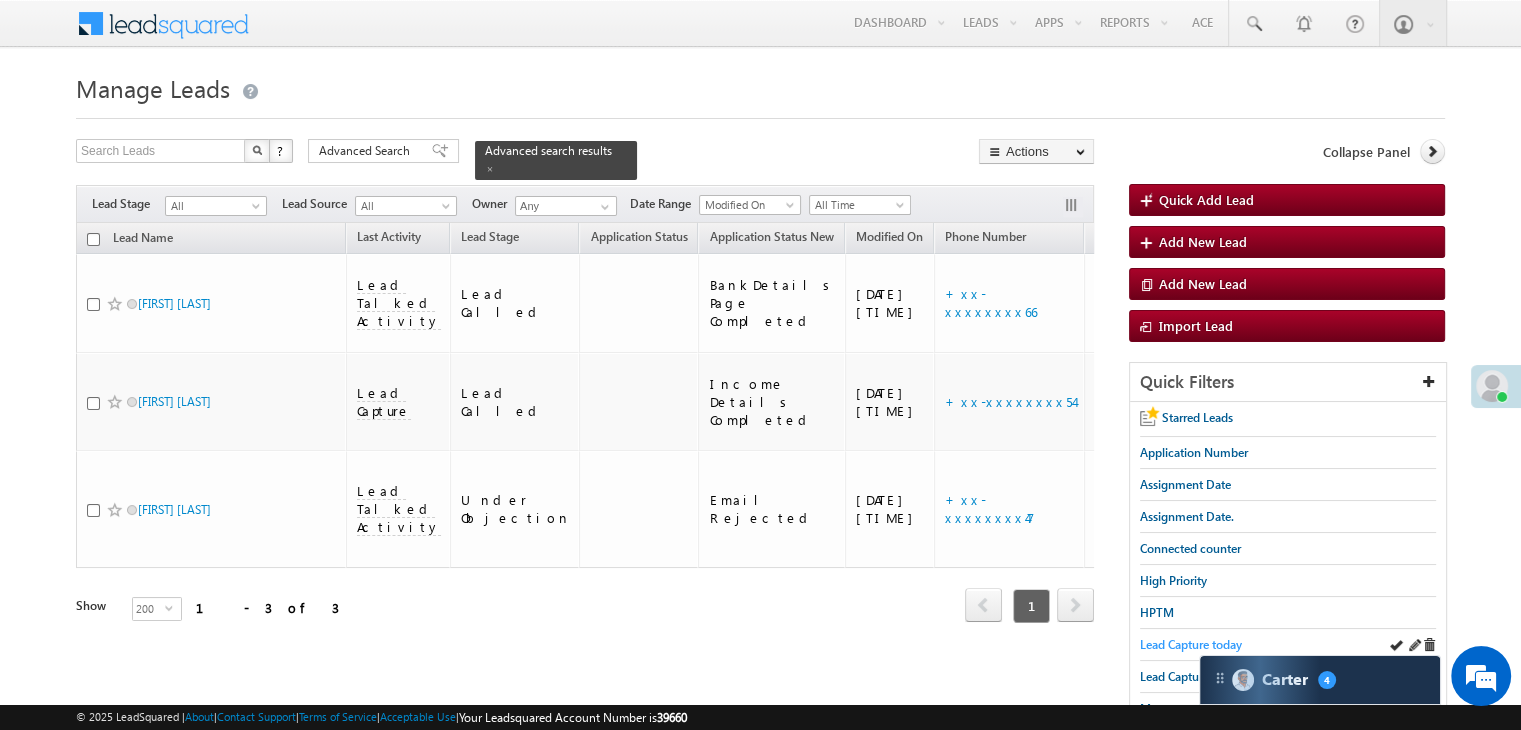 click on "Lead Capture today" at bounding box center [1191, 644] 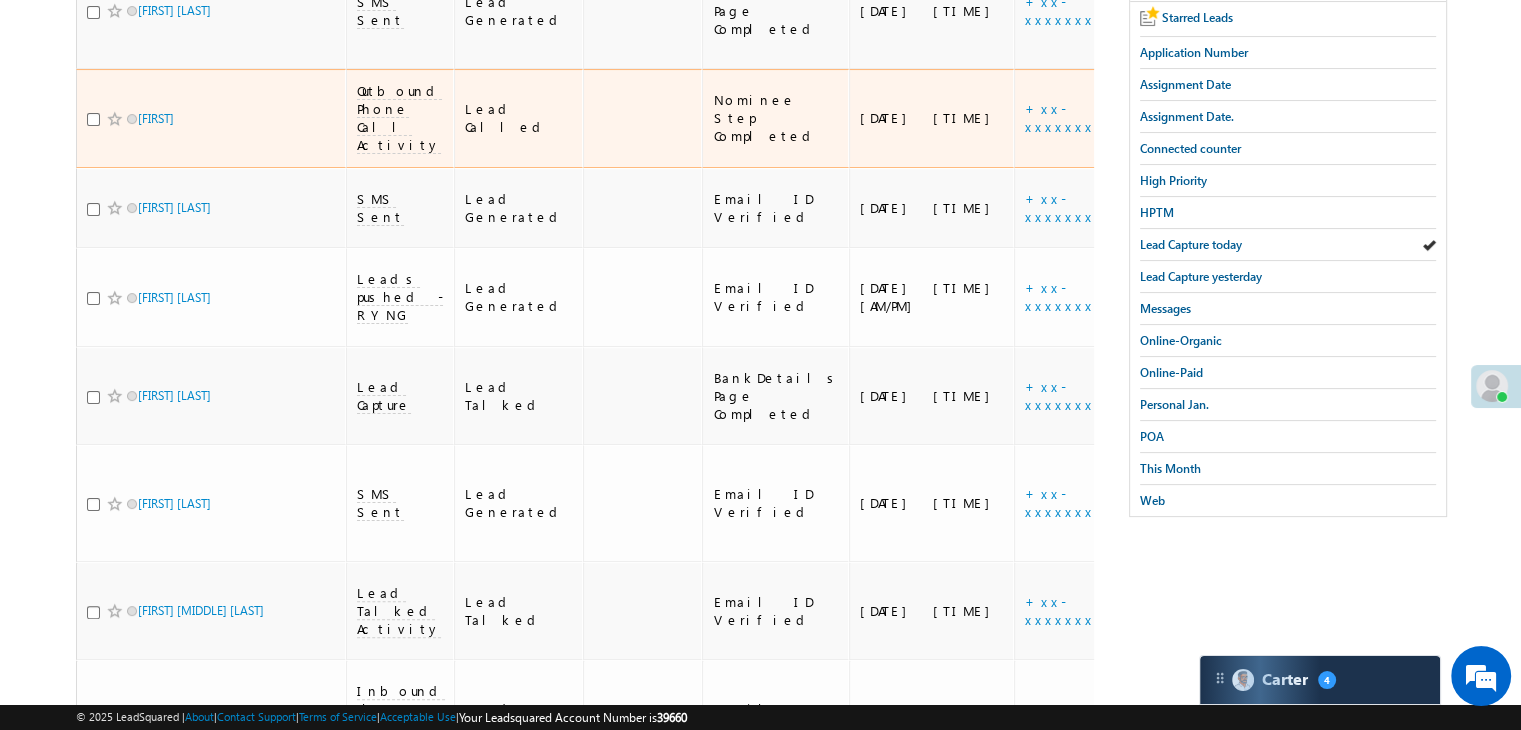 scroll, scrollTop: 0, scrollLeft: 0, axis: both 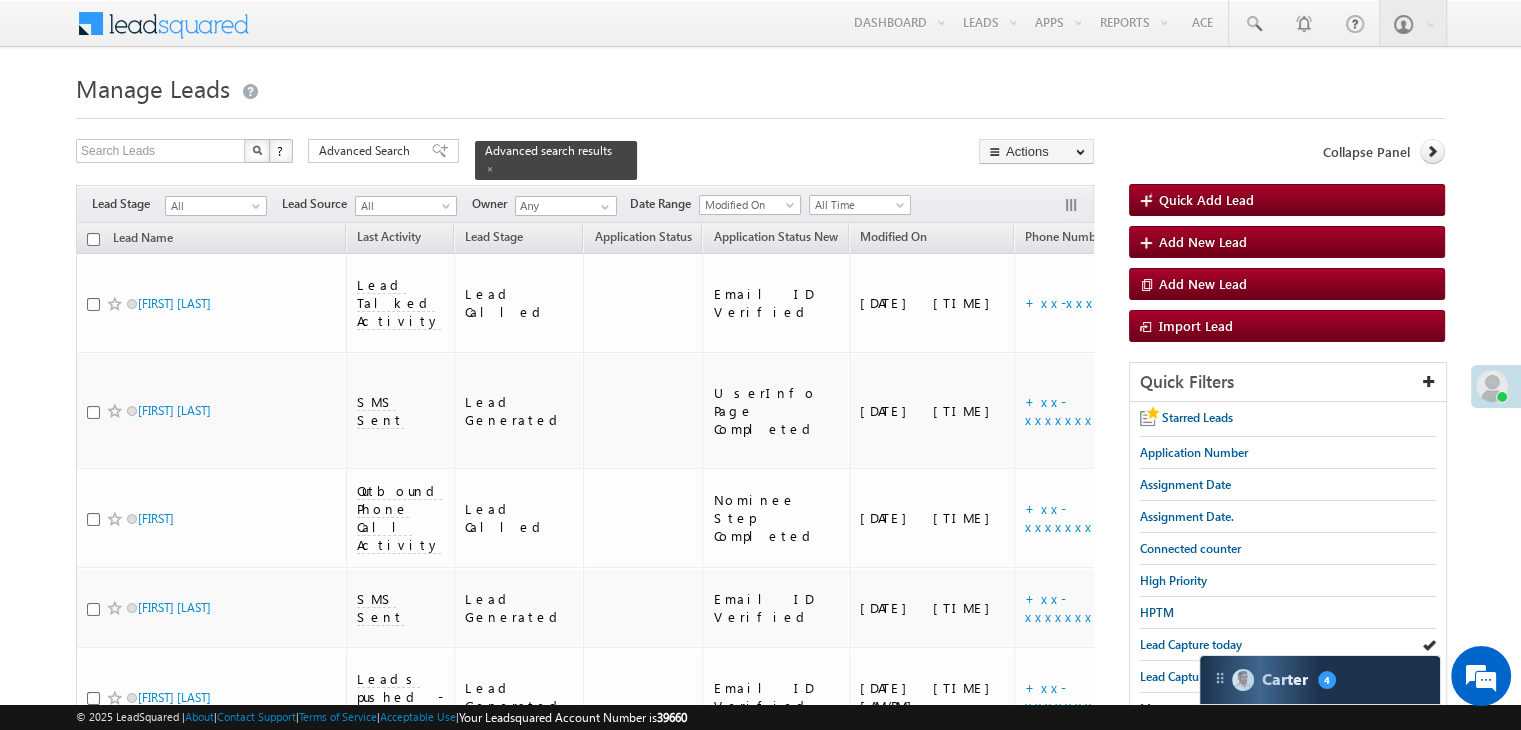 click on "Manage Leads" at bounding box center (760, 86) 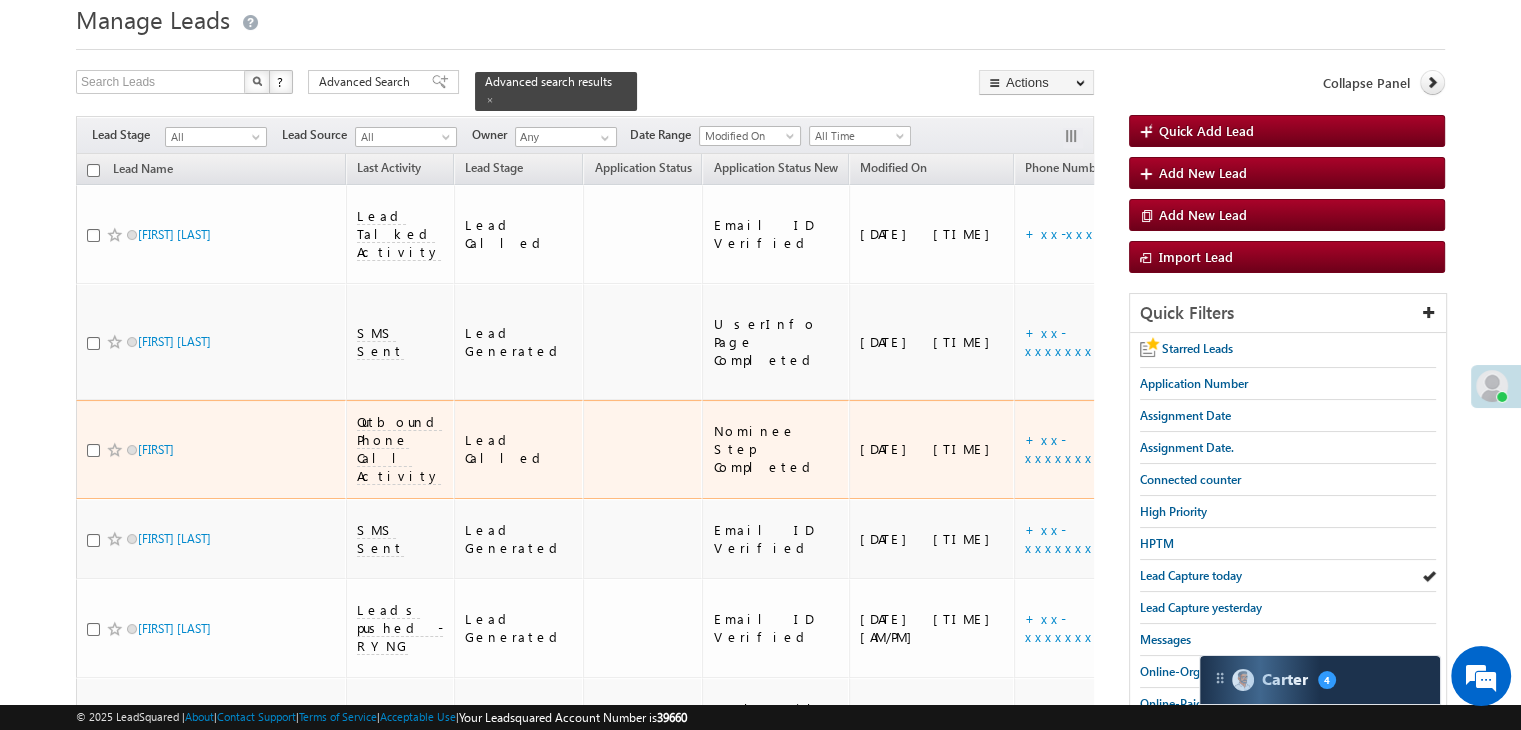 scroll, scrollTop: 0, scrollLeft: 0, axis: both 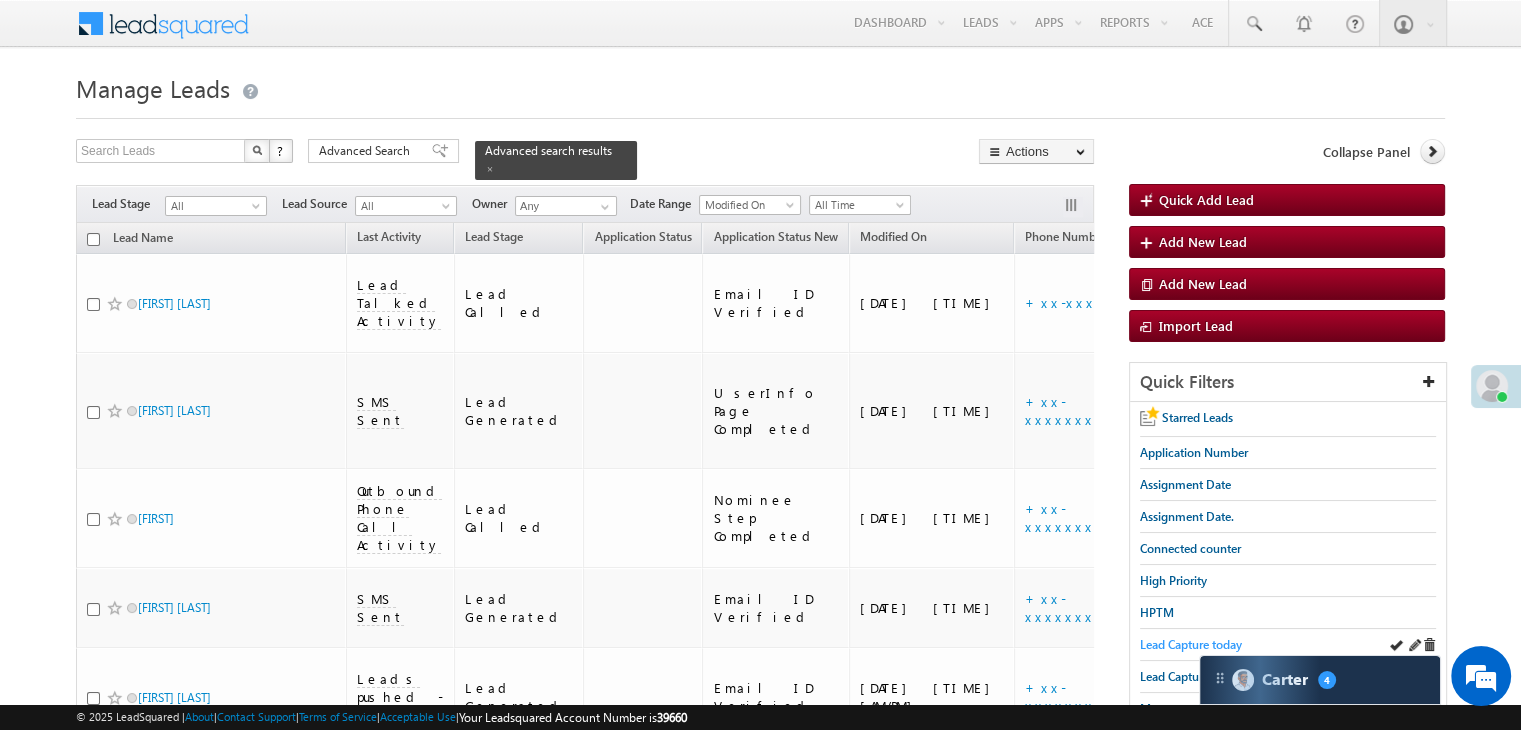 click on "Lead Capture today" at bounding box center [1191, 644] 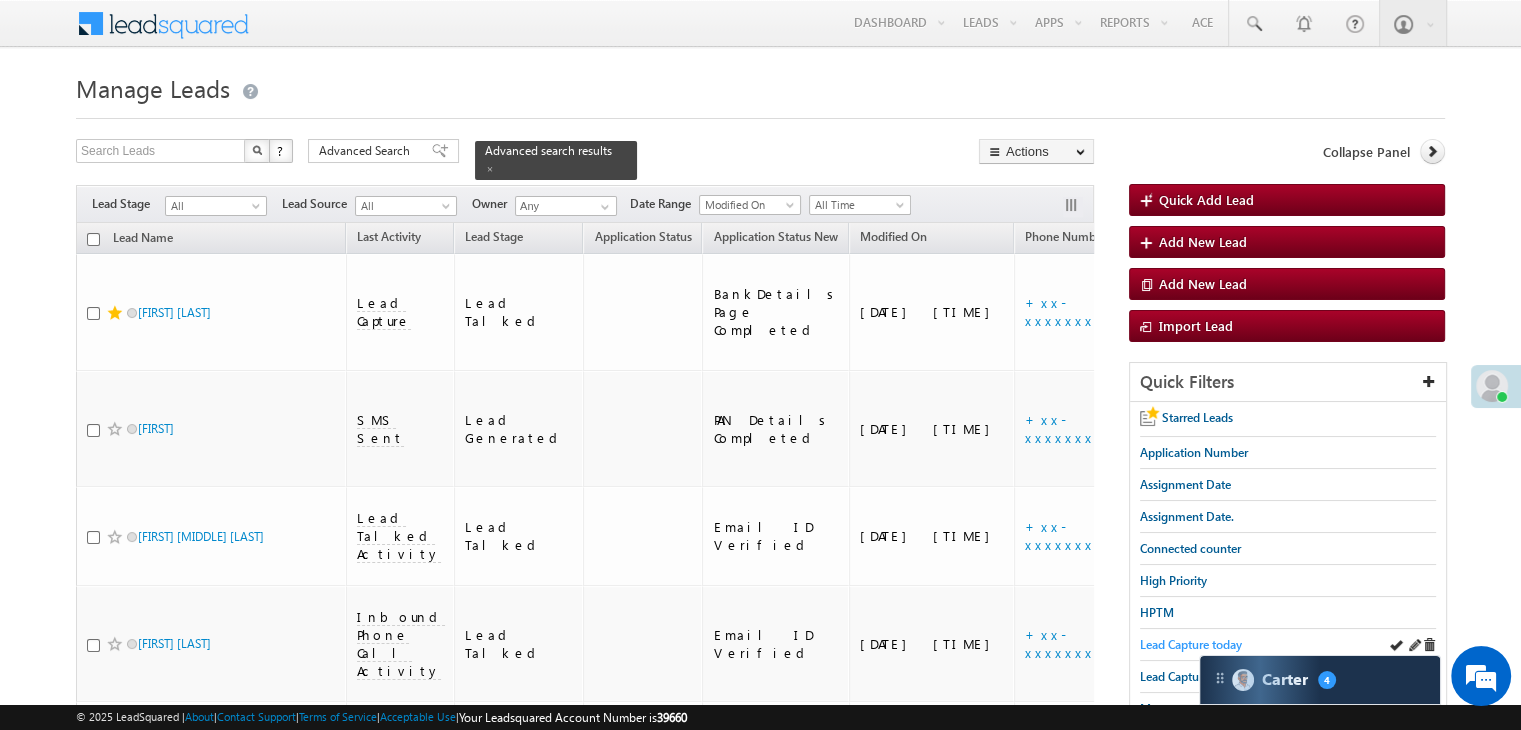 click on "Lead Capture today" at bounding box center [1191, 644] 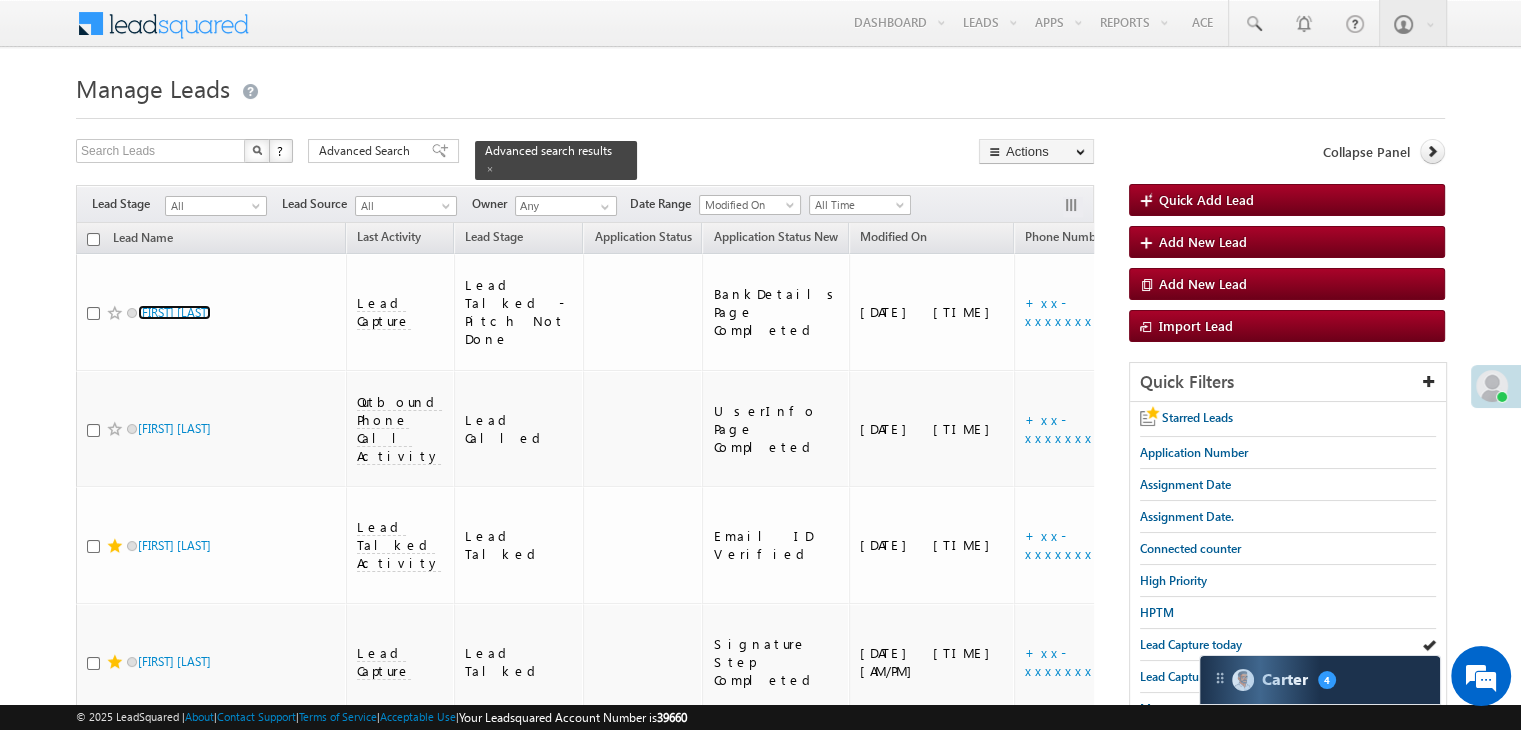 scroll, scrollTop: 200, scrollLeft: 0, axis: vertical 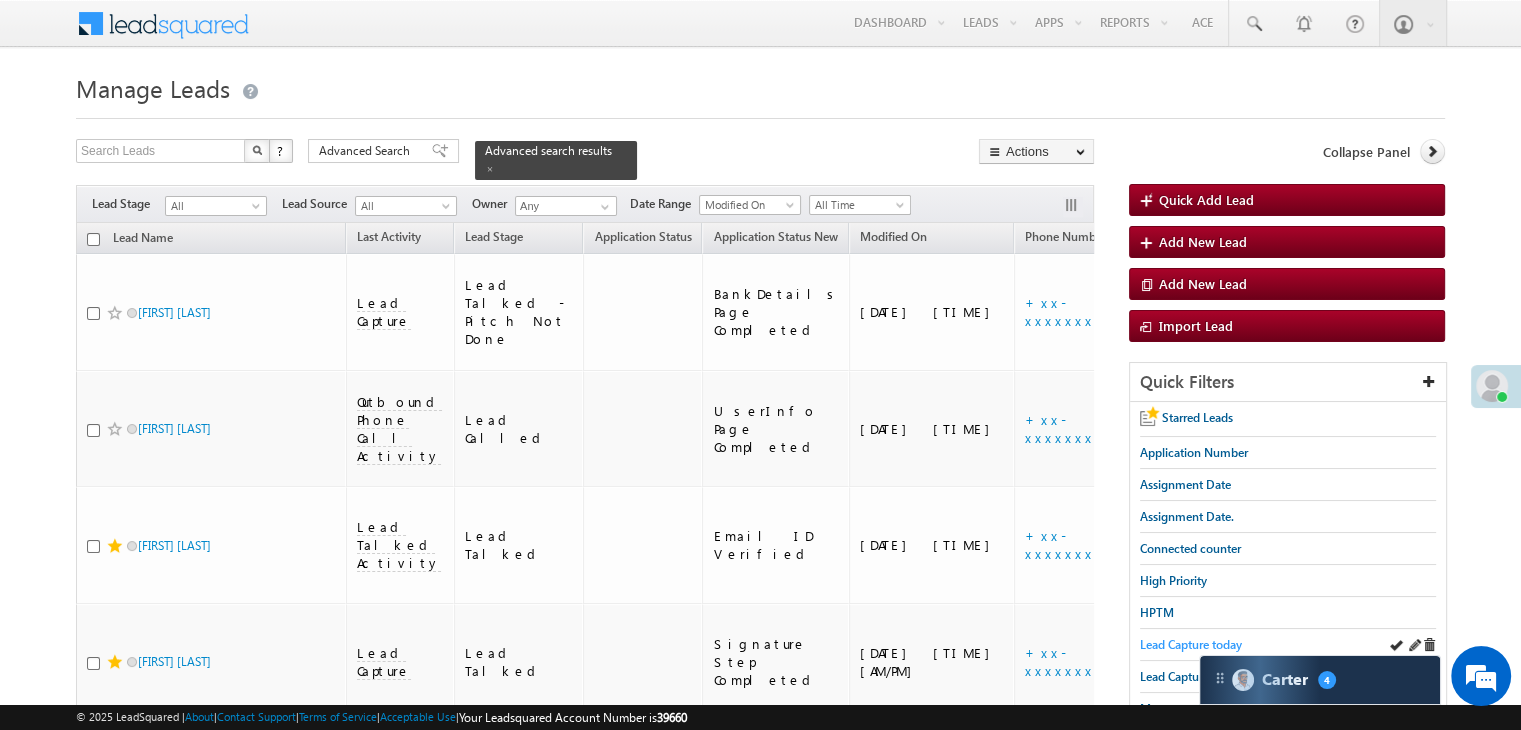 click on "Lead Capture today" at bounding box center (1191, 644) 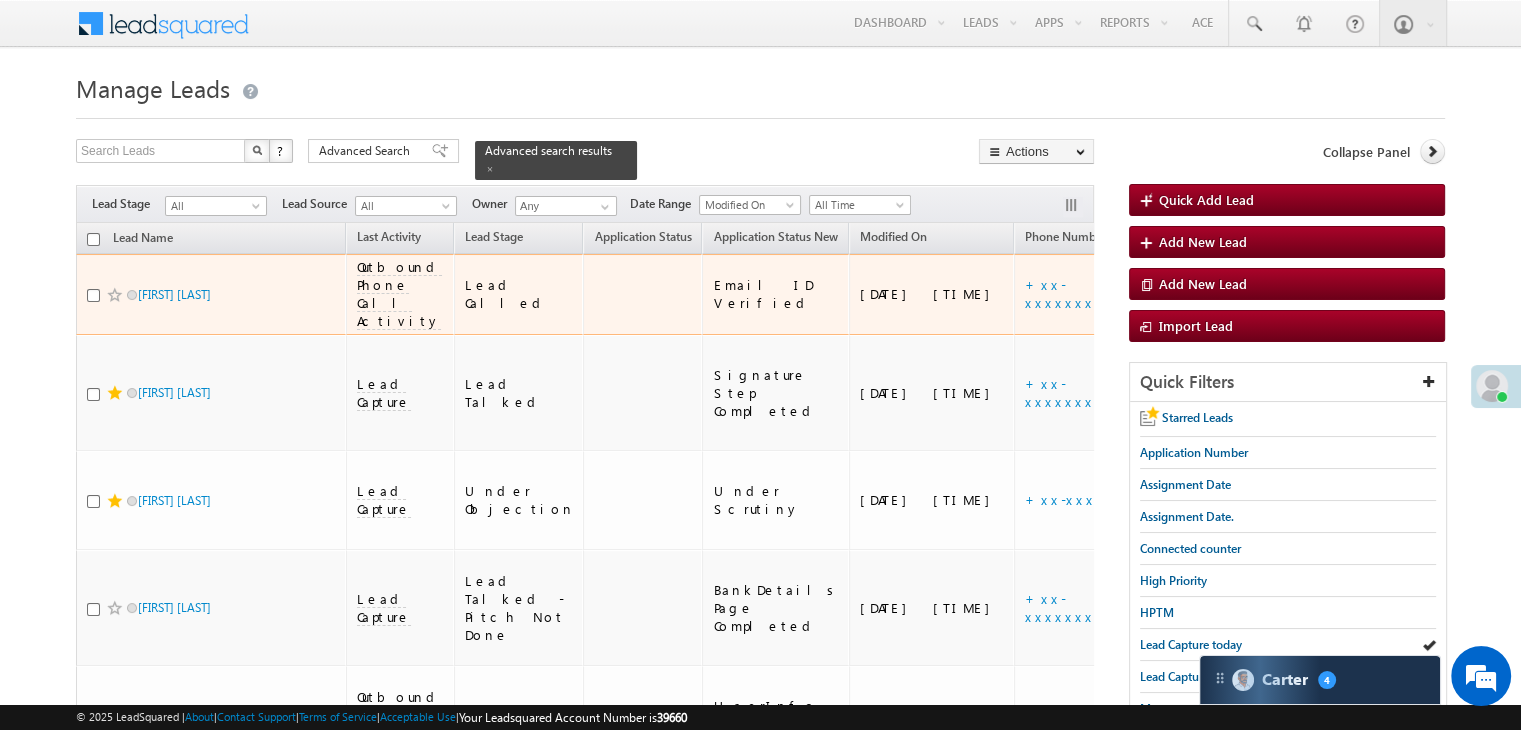 scroll, scrollTop: 100, scrollLeft: 0, axis: vertical 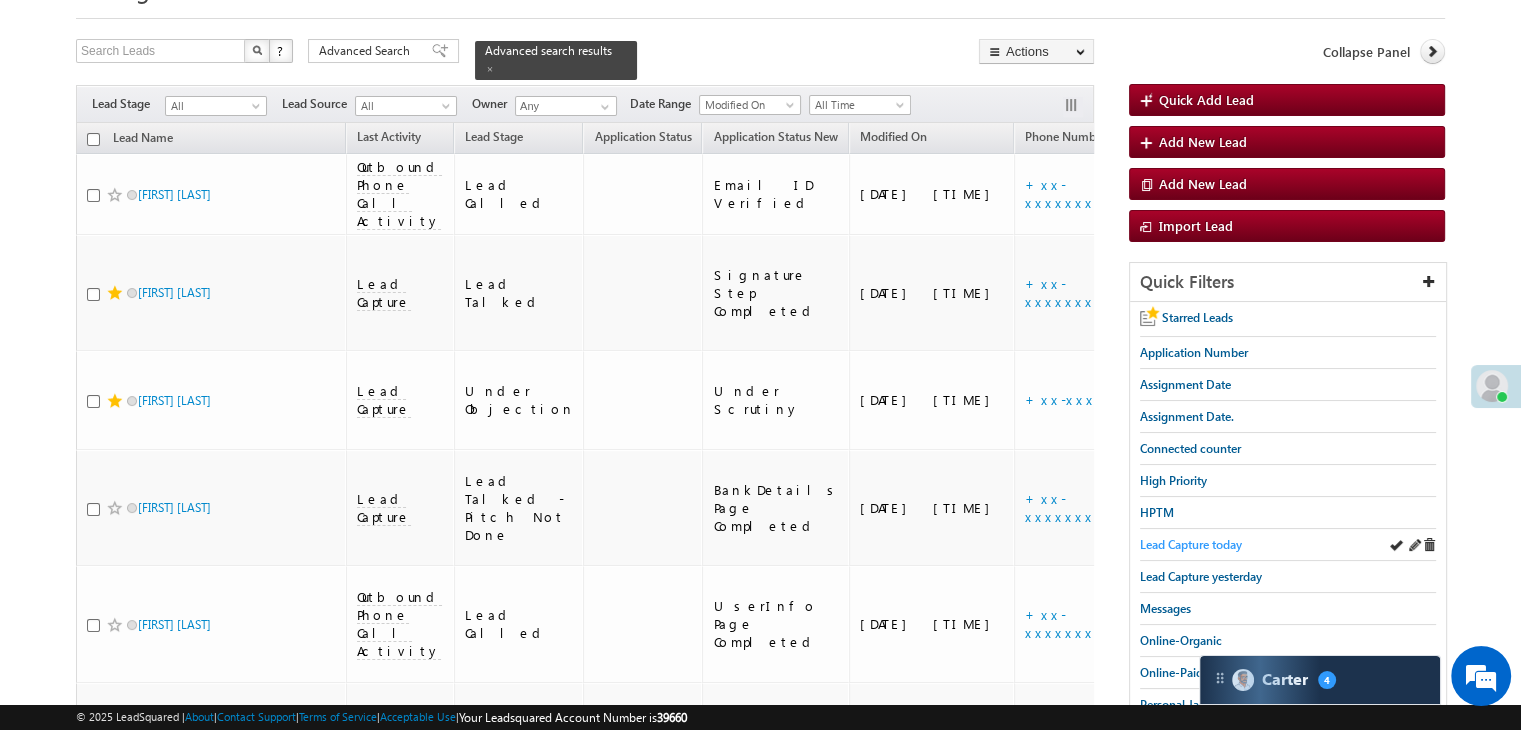 click on "Lead Capture today" at bounding box center [1191, 544] 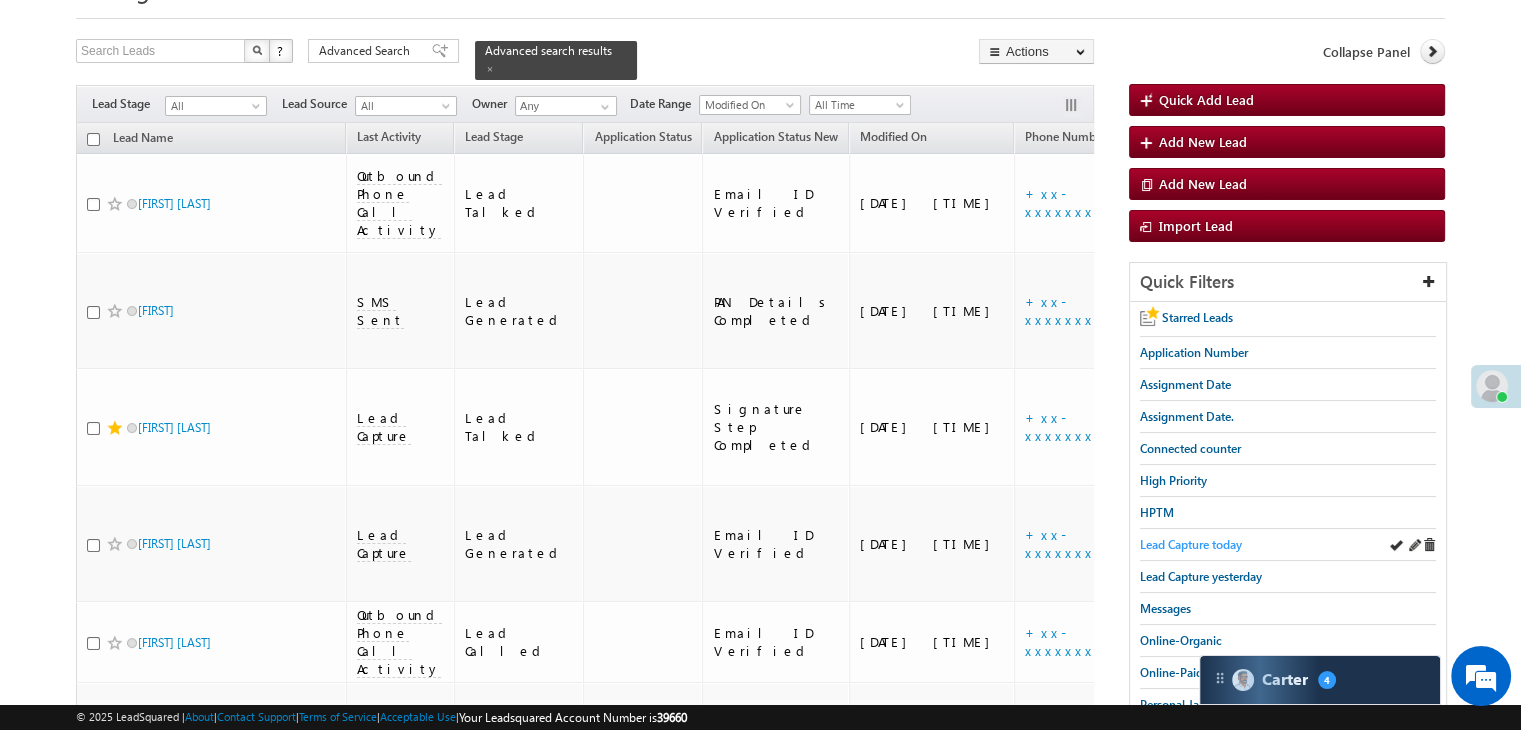 click on "Lead Capture today" at bounding box center [1191, 544] 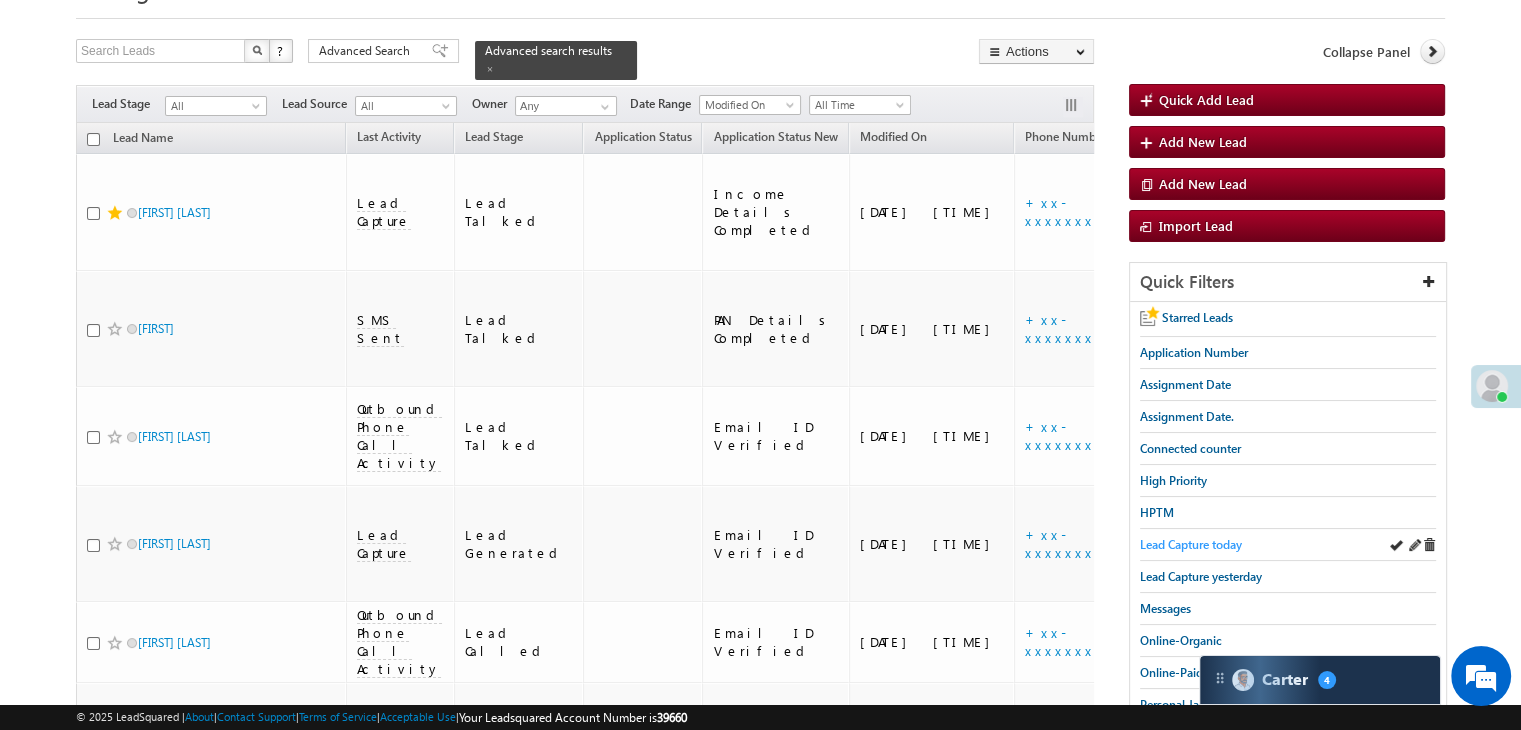 click on "Lead Capture today" at bounding box center [1191, 544] 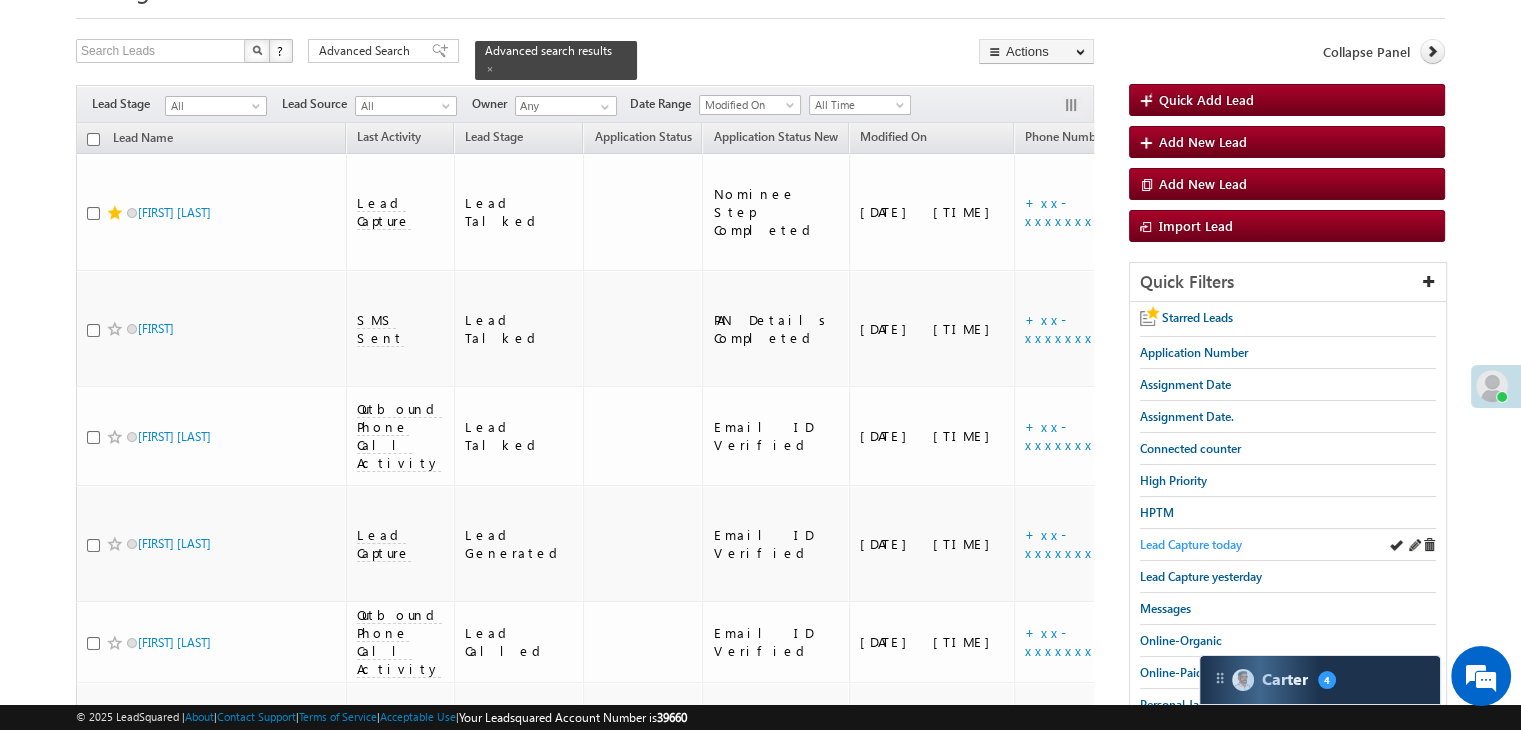 click on "Lead Capture today" at bounding box center [1191, 544] 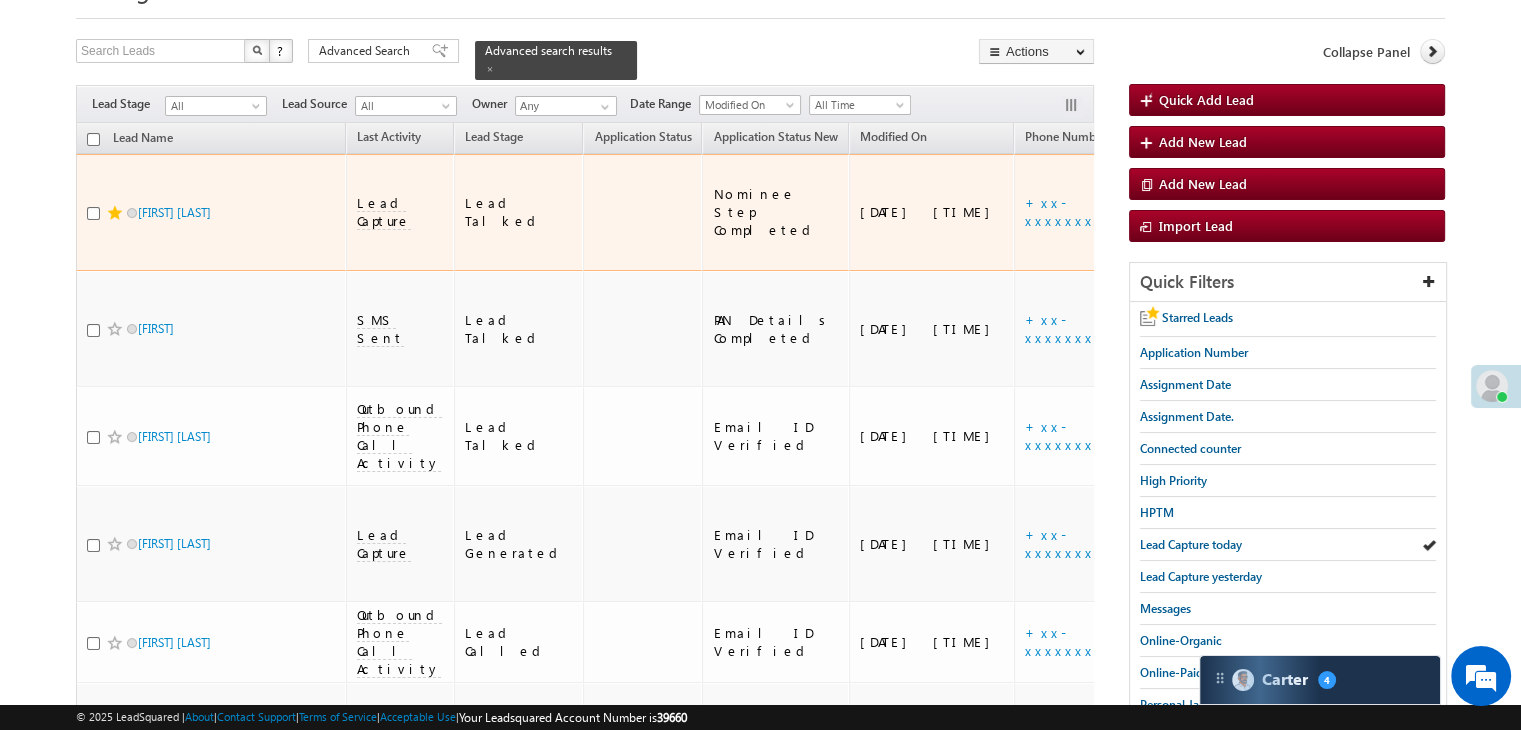 click at bounding box center (115, 213) 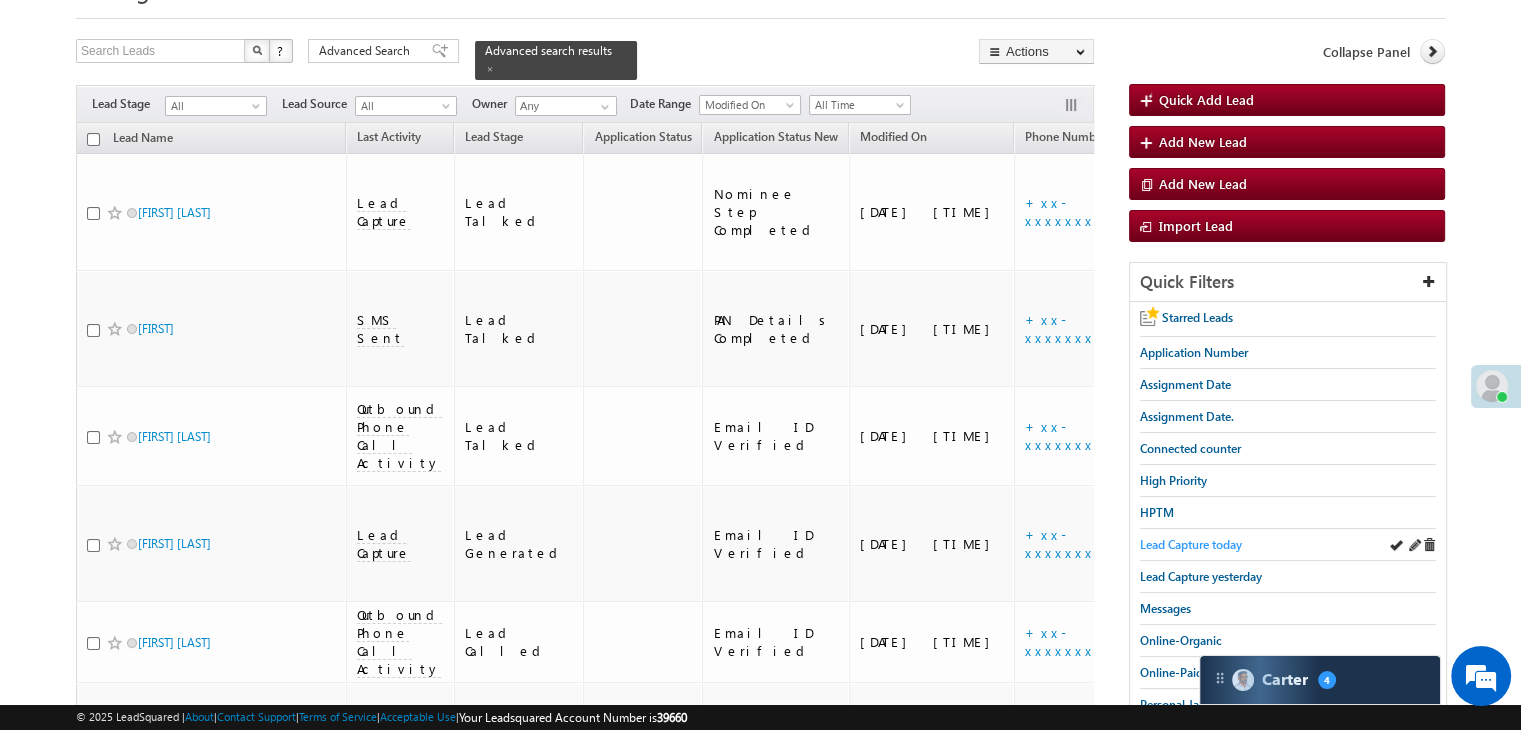 click on "Lead Capture today" at bounding box center (1191, 544) 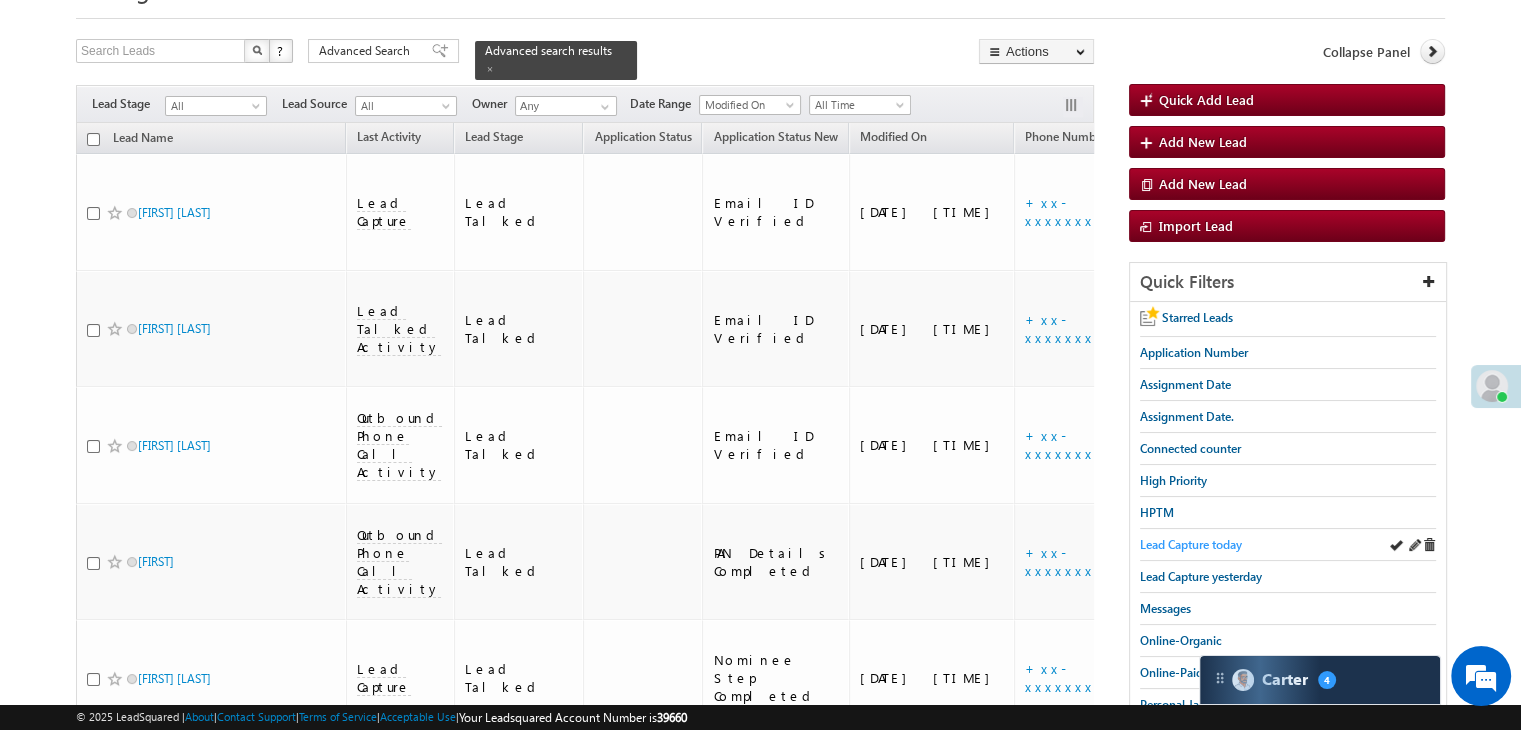 click on "Lead Capture today" at bounding box center (1191, 544) 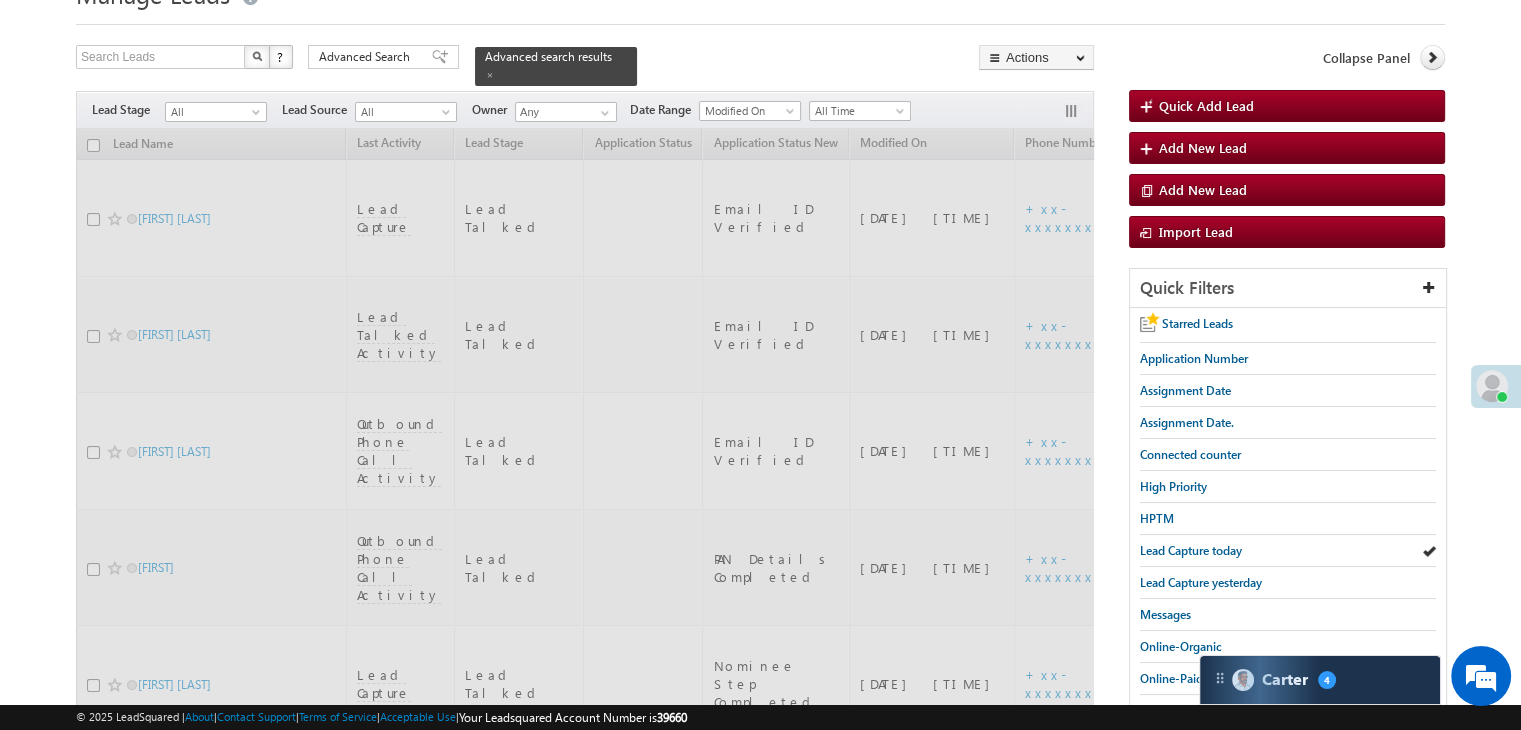 scroll, scrollTop: 0, scrollLeft: 0, axis: both 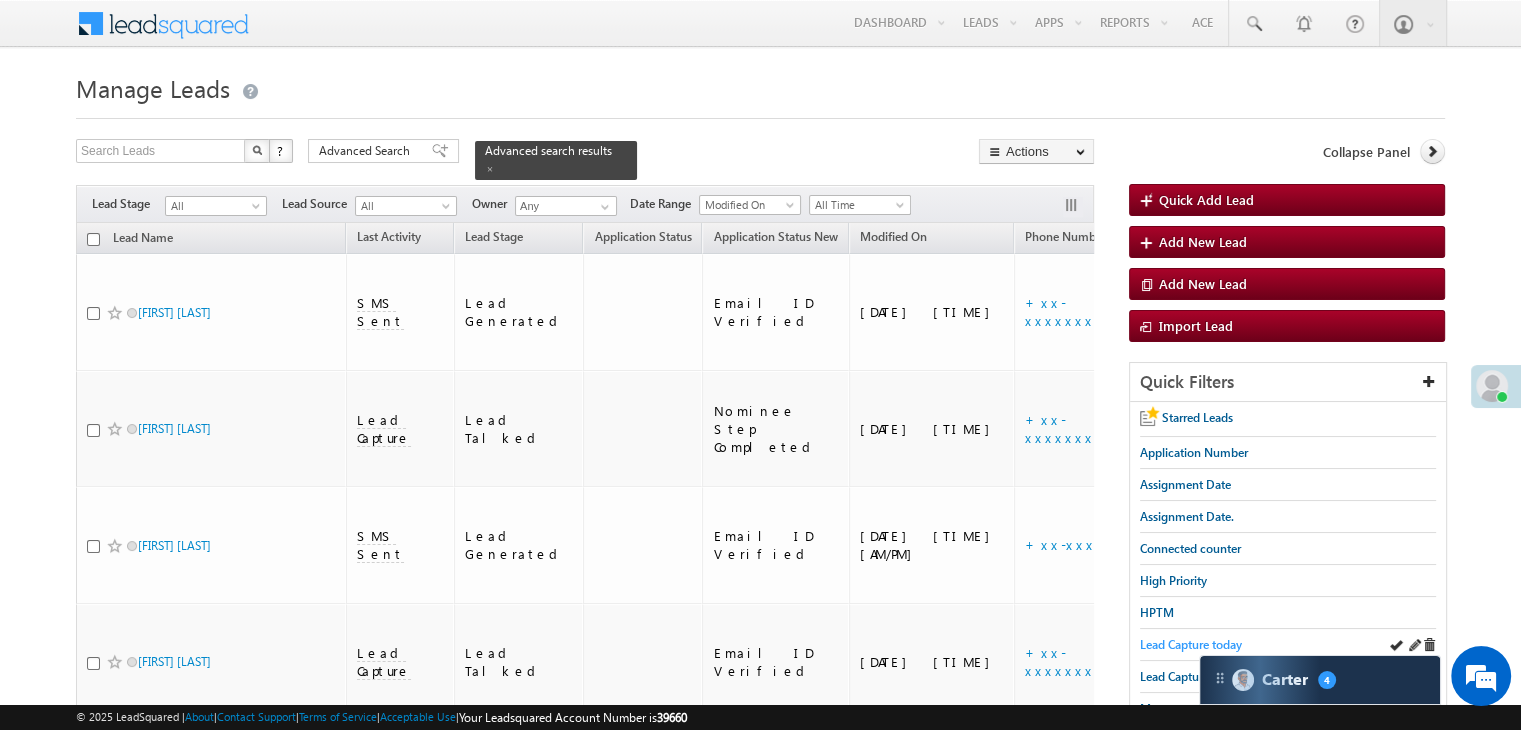 click on "Lead Capture today" at bounding box center [1191, 644] 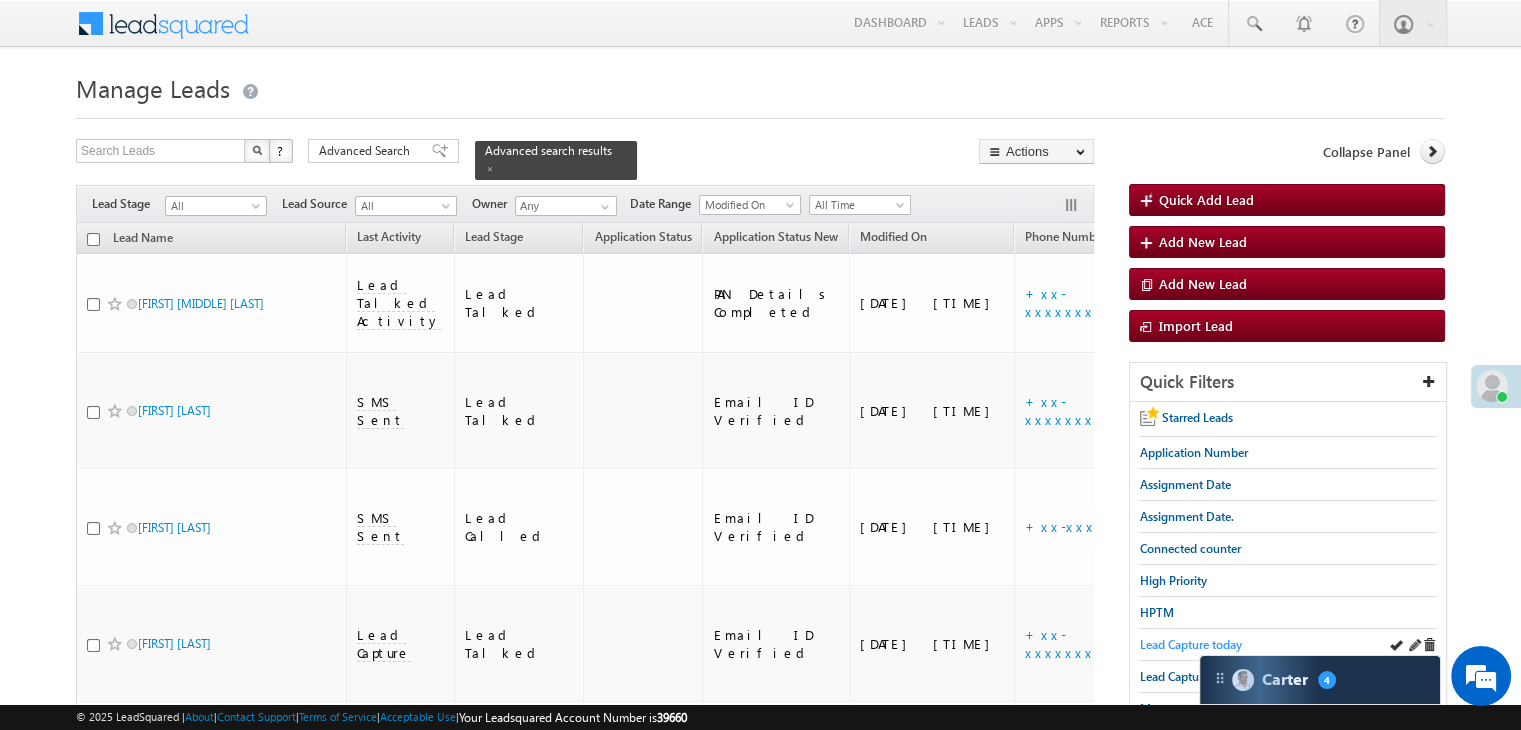 click on "Lead Capture today" at bounding box center [1191, 644] 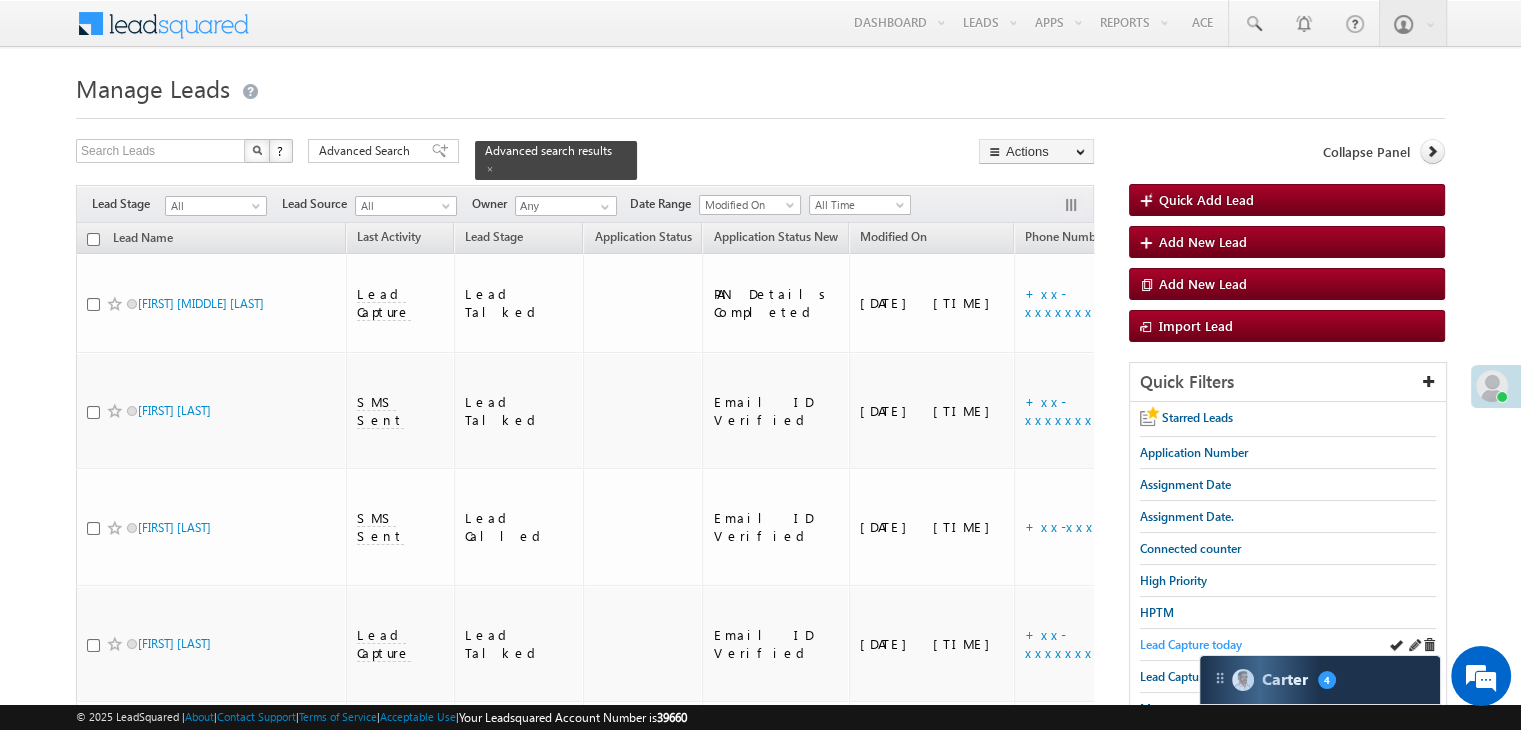 click on "Lead Capture today" at bounding box center [1191, 644] 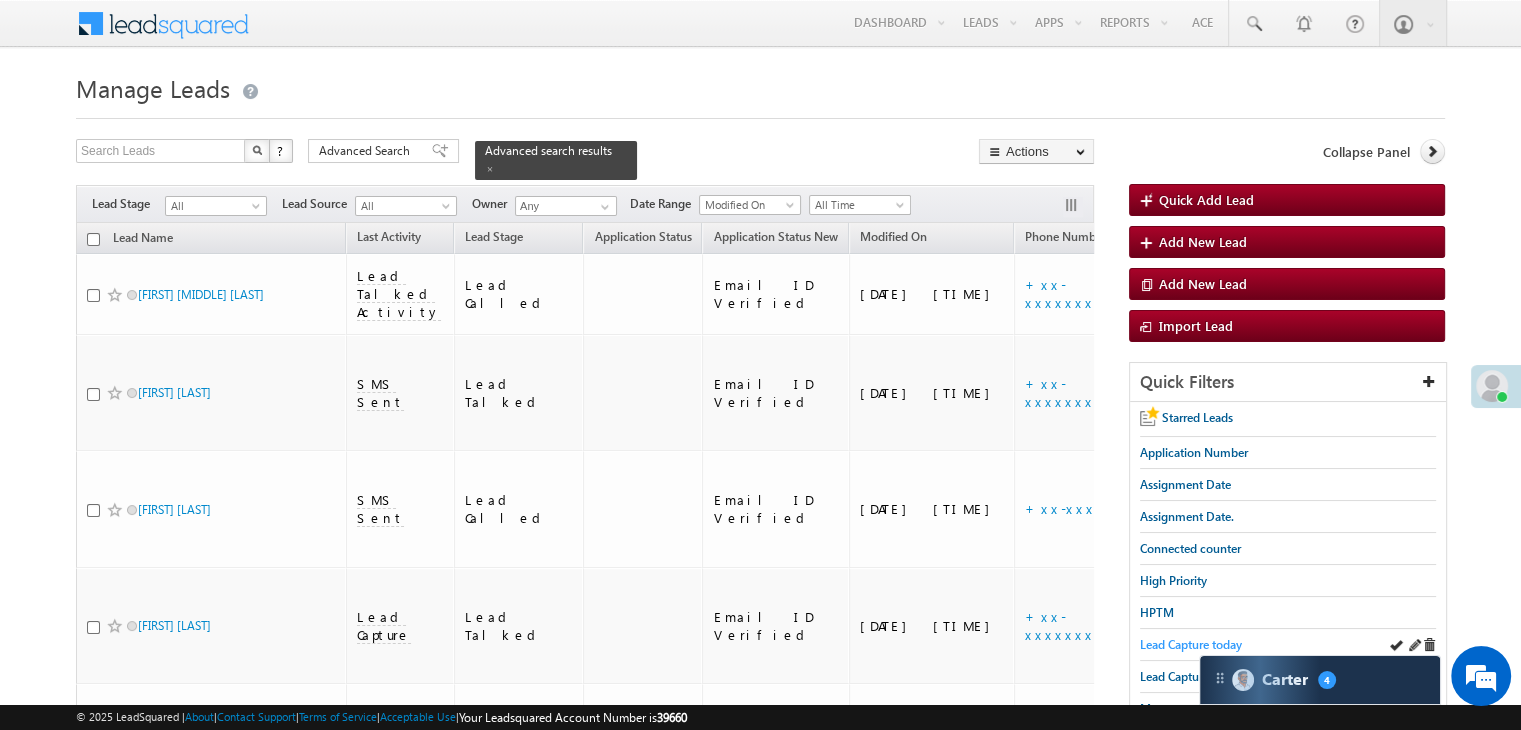 click on "Lead Capture today" at bounding box center [1191, 644] 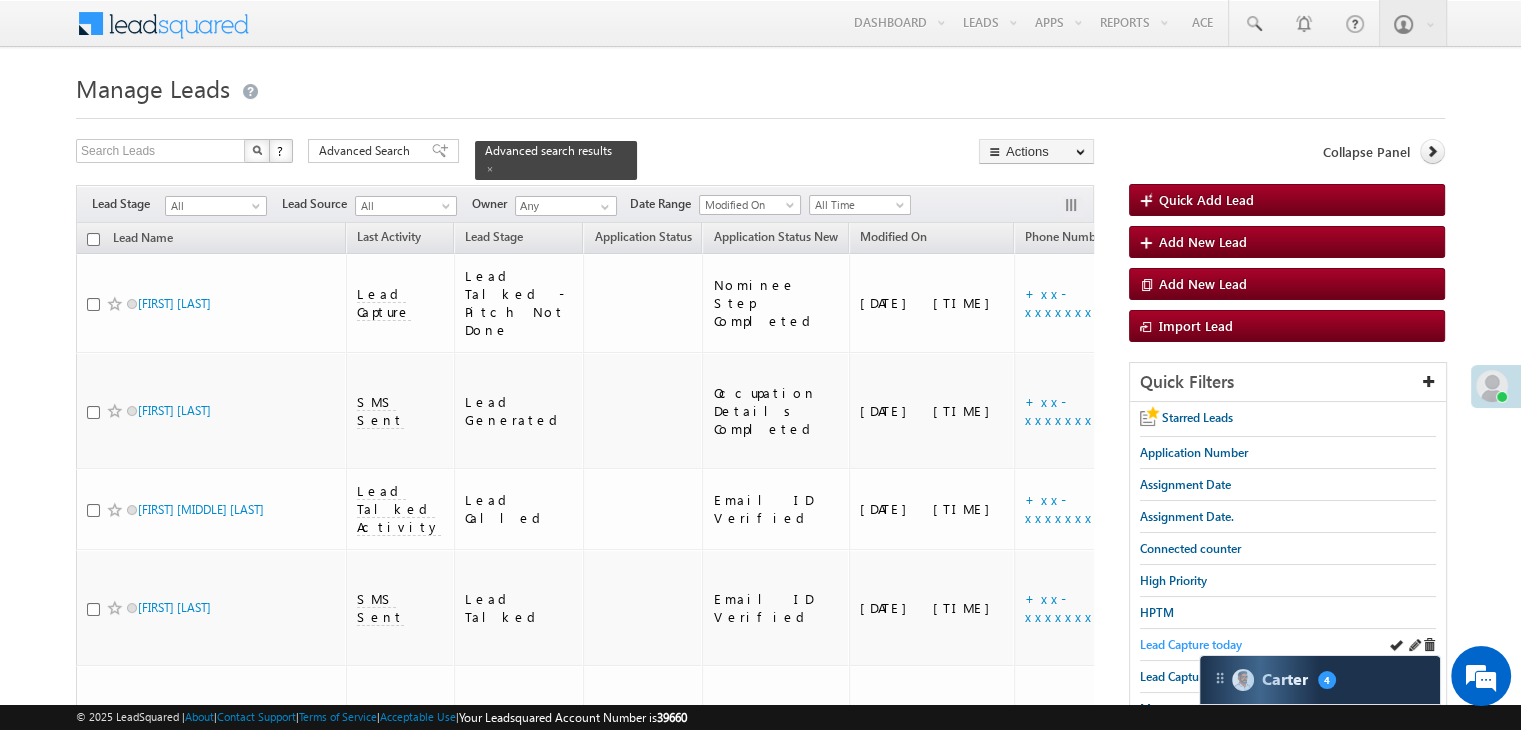 click on "Lead Capture today" at bounding box center [1191, 644] 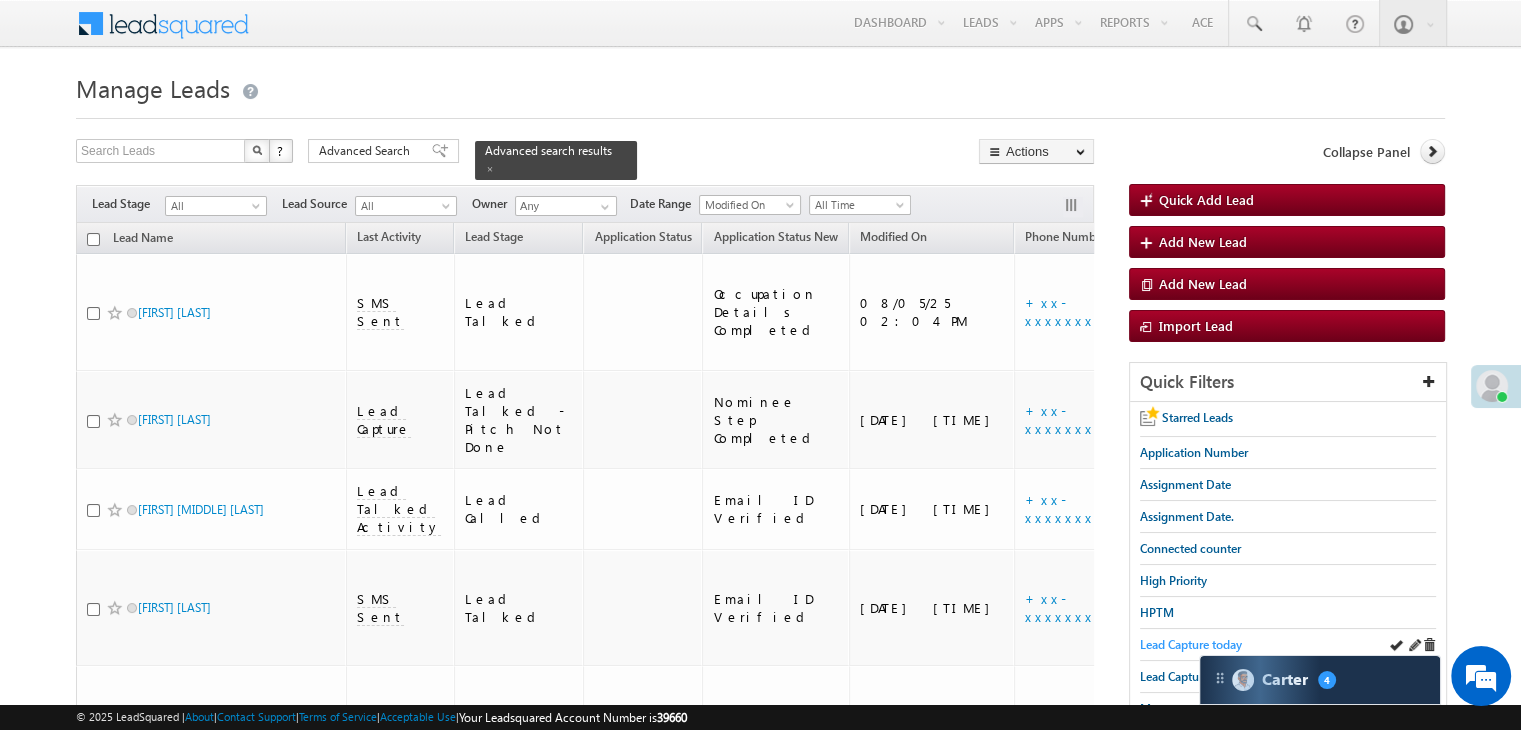 click on "Lead Capture today" at bounding box center (1191, 644) 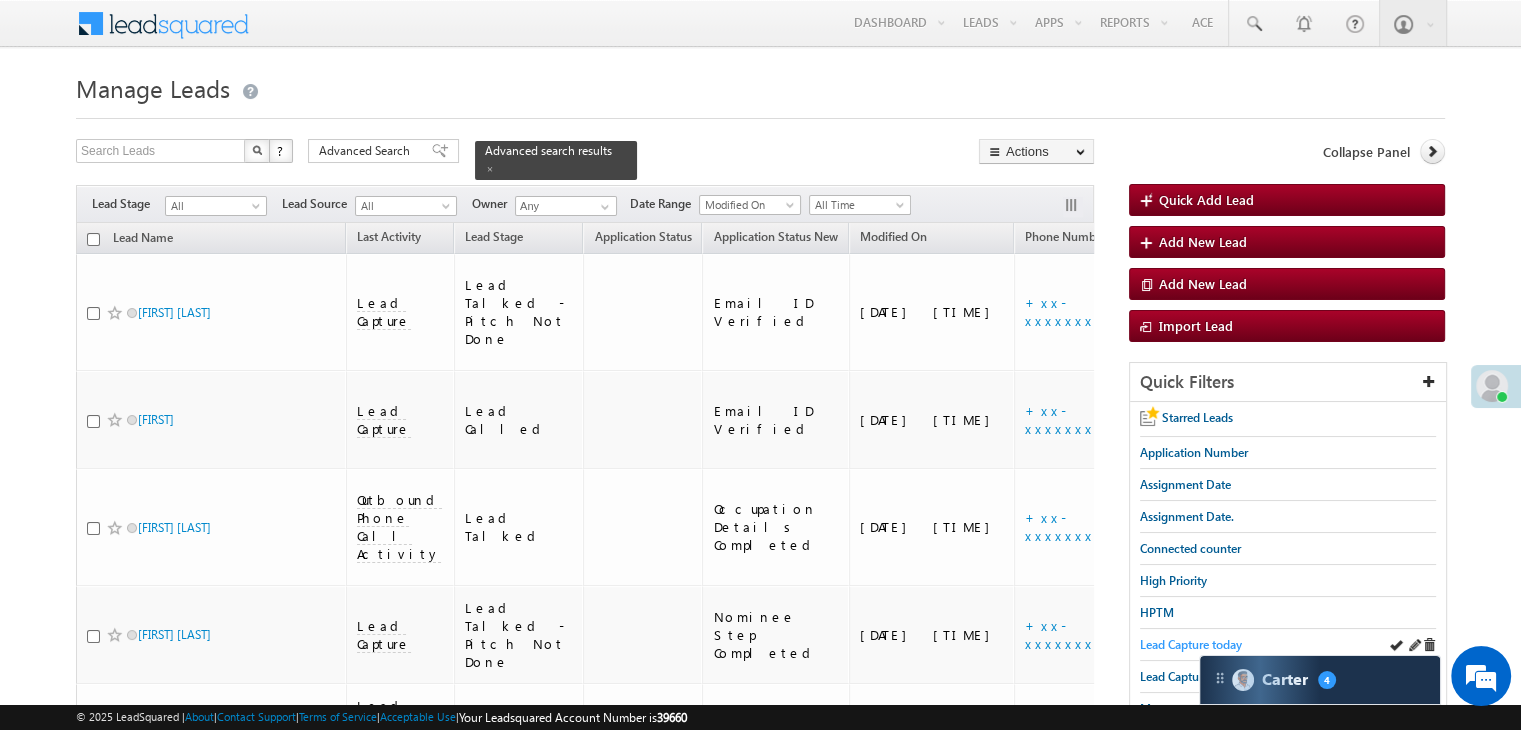 click on "Lead Capture today" at bounding box center (1191, 644) 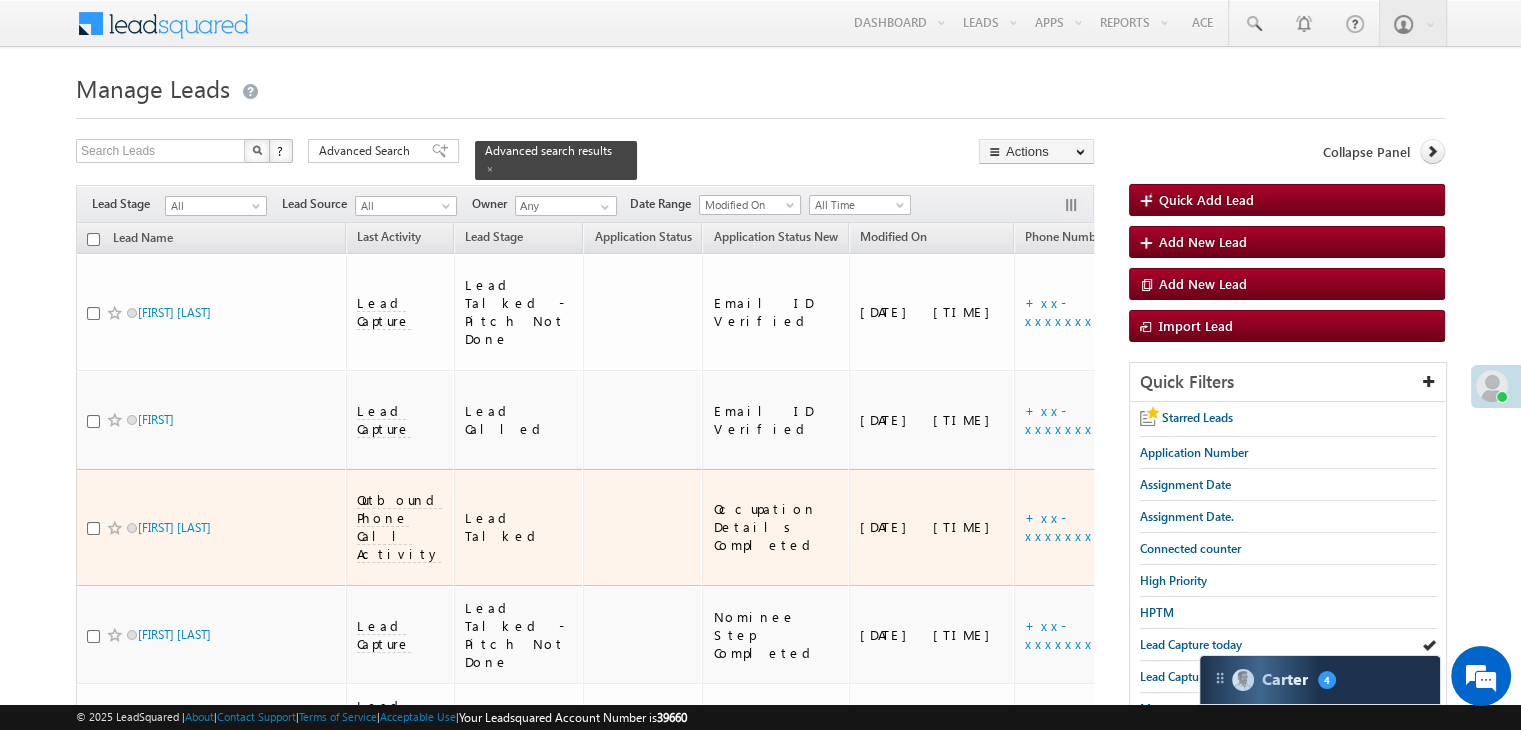 scroll, scrollTop: 300, scrollLeft: 0, axis: vertical 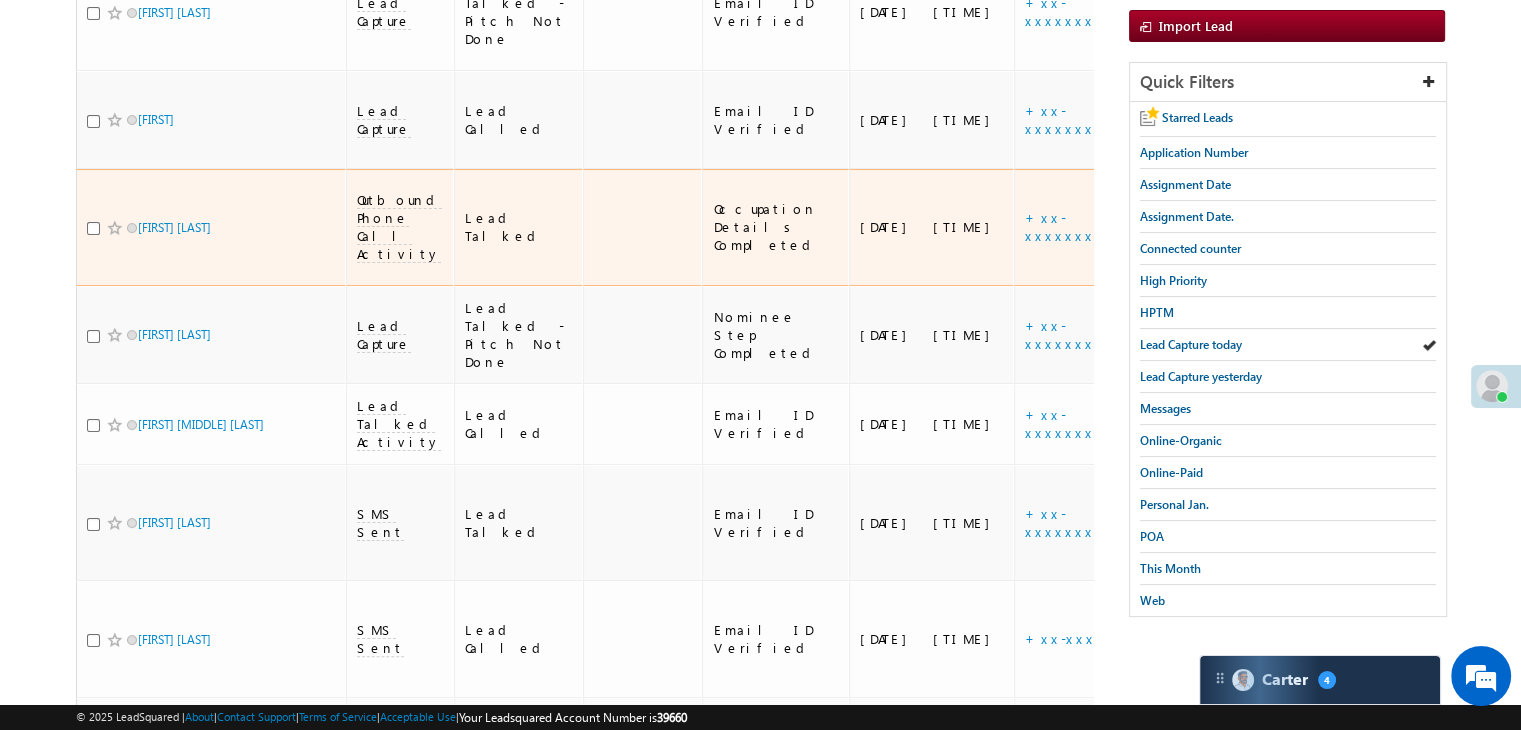 click on "https://angelbroking1-pk3em7sa.customui-test.leadsquared.com?leadId=158e2605-a1cc-4206-a67b-d59ea50f0cfe" at bounding box center [1308, 227] 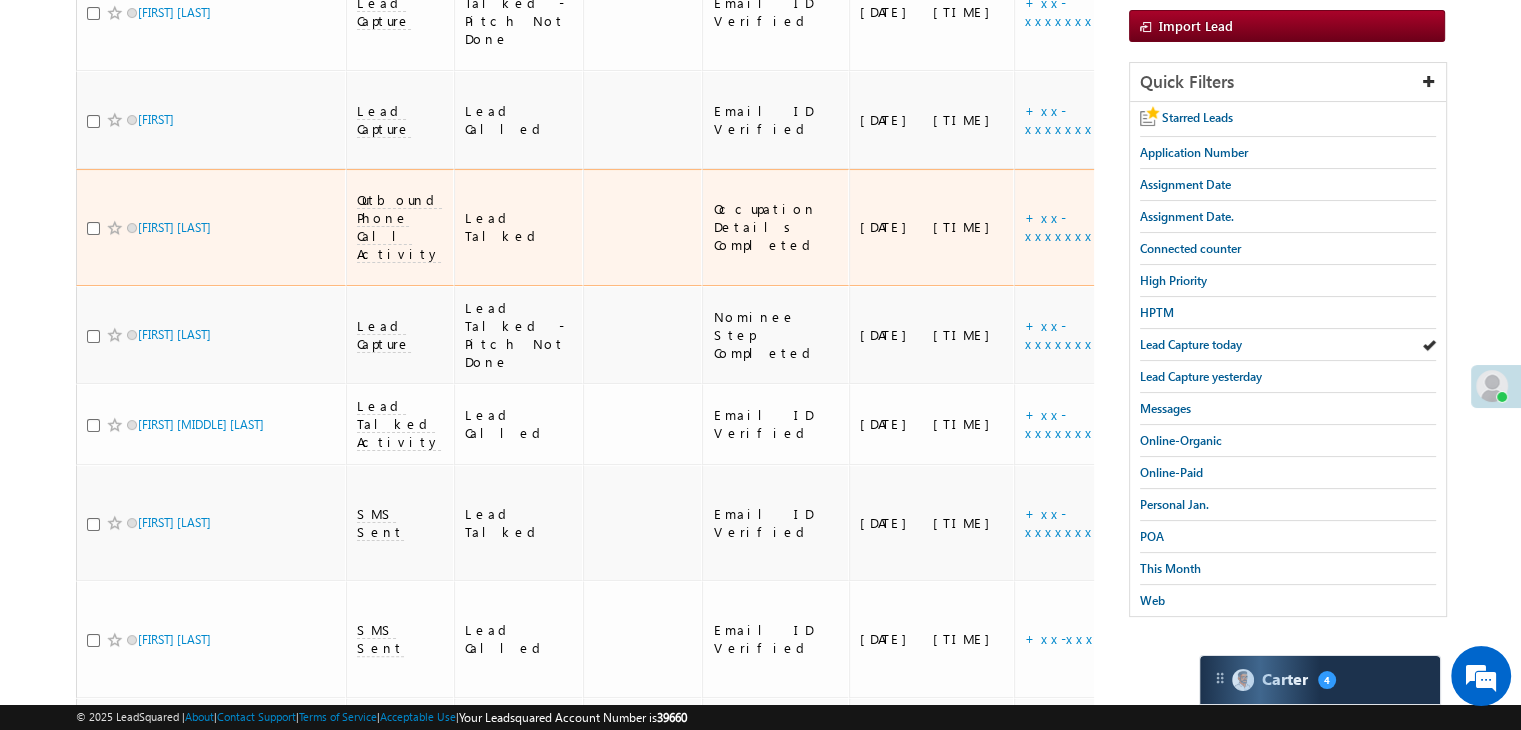 click on "https://angelbroking1-pk3em7sa.customui-test.leadsquared.com?leadId=158e2605-a1cc-4206-a67b-d59ea50f0cfe" at bounding box center [1308, 227] 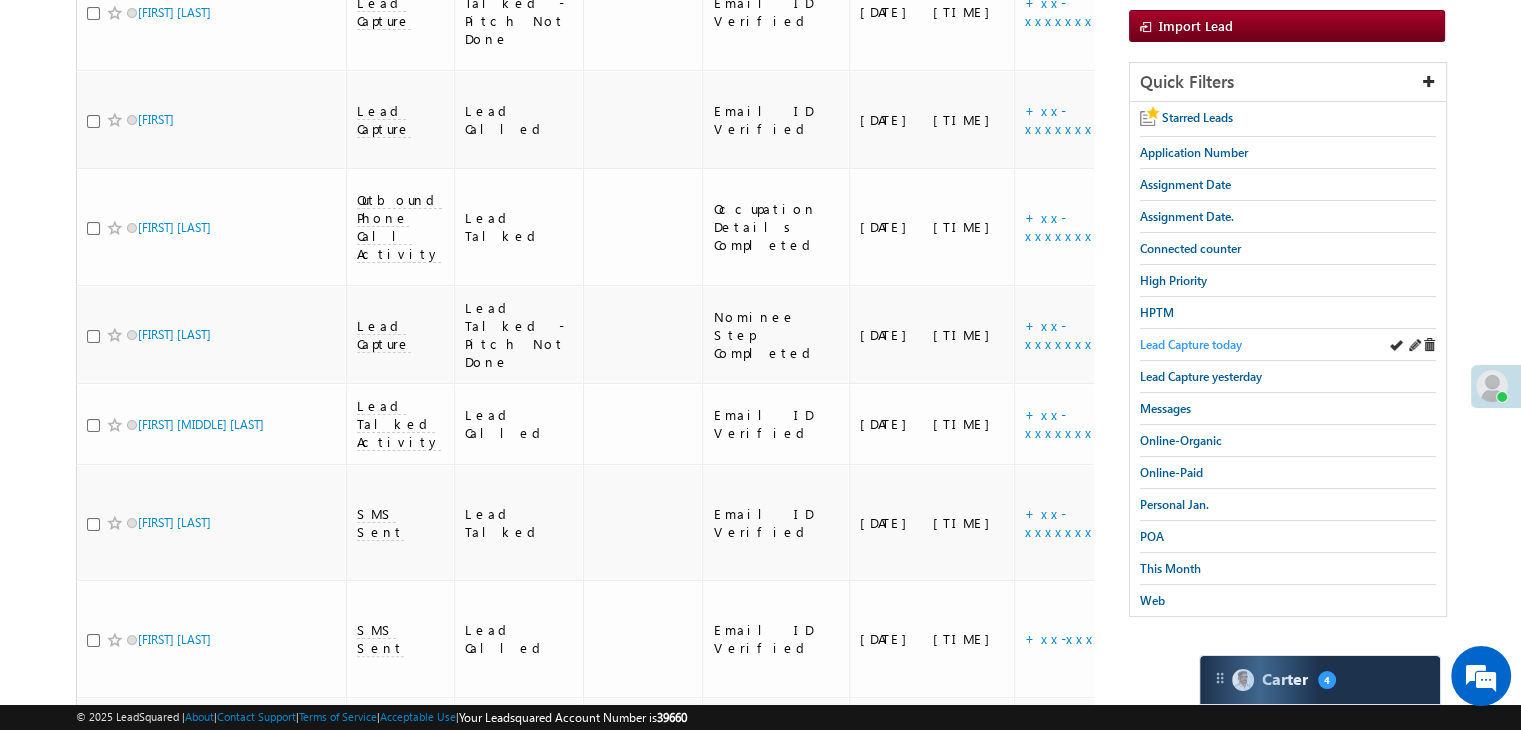 click on "Lead Capture today" at bounding box center [1191, 344] 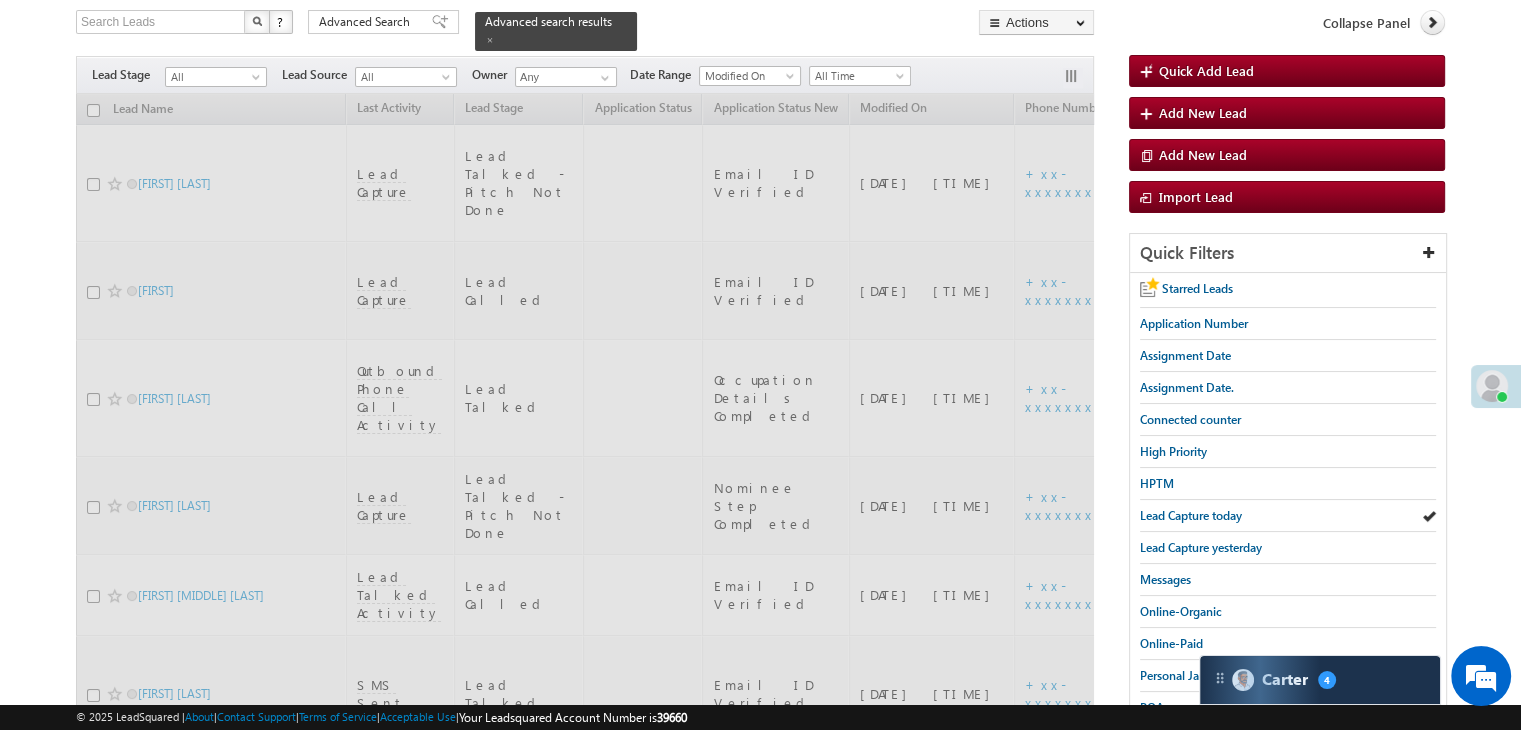 scroll, scrollTop: 0, scrollLeft: 0, axis: both 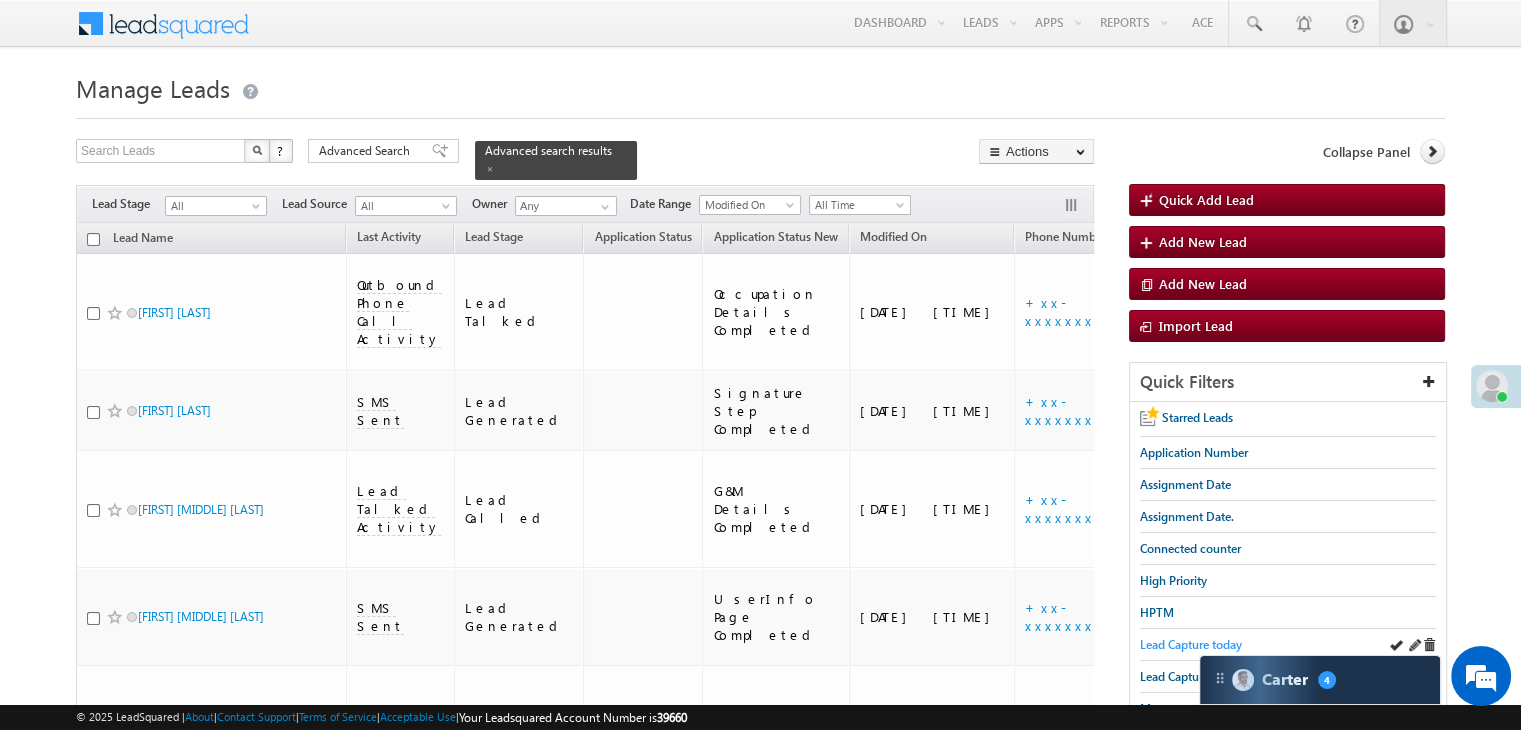 click on "Lead Capture today" at bounding box center [1191, 644] 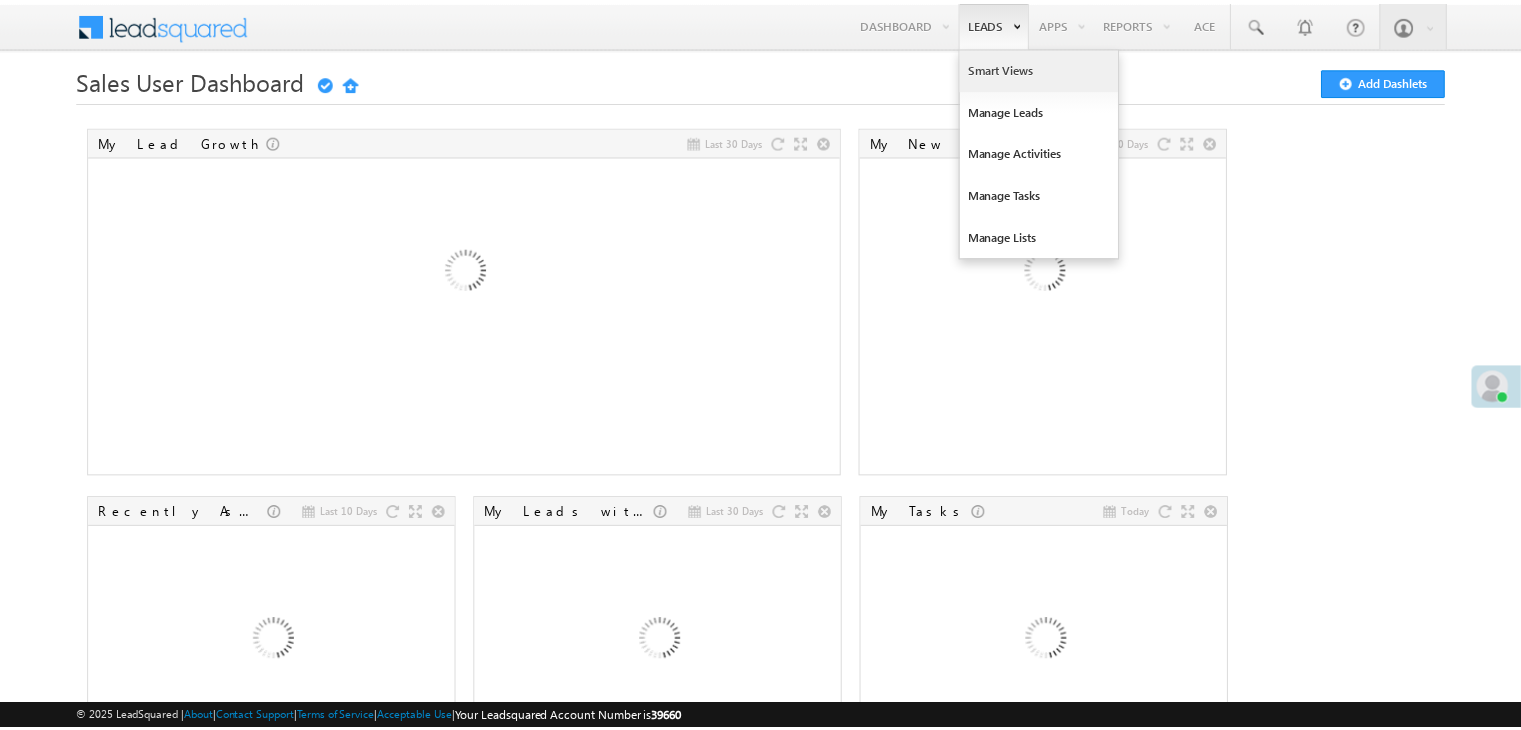 scroll, scrollTop: 0, scrollLeft: 0, axis: both 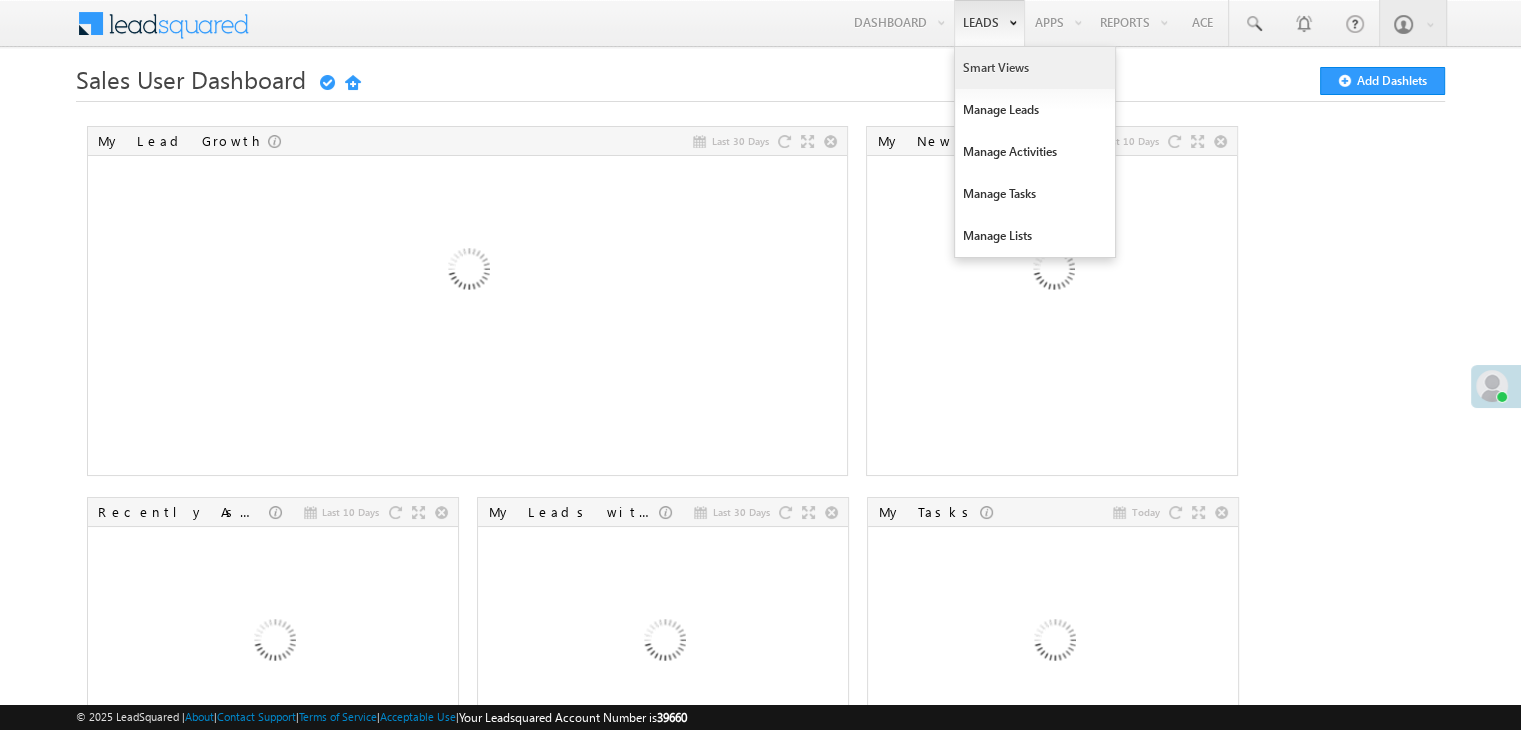 click on "Smart Views" at bounding box center (1035, 68) 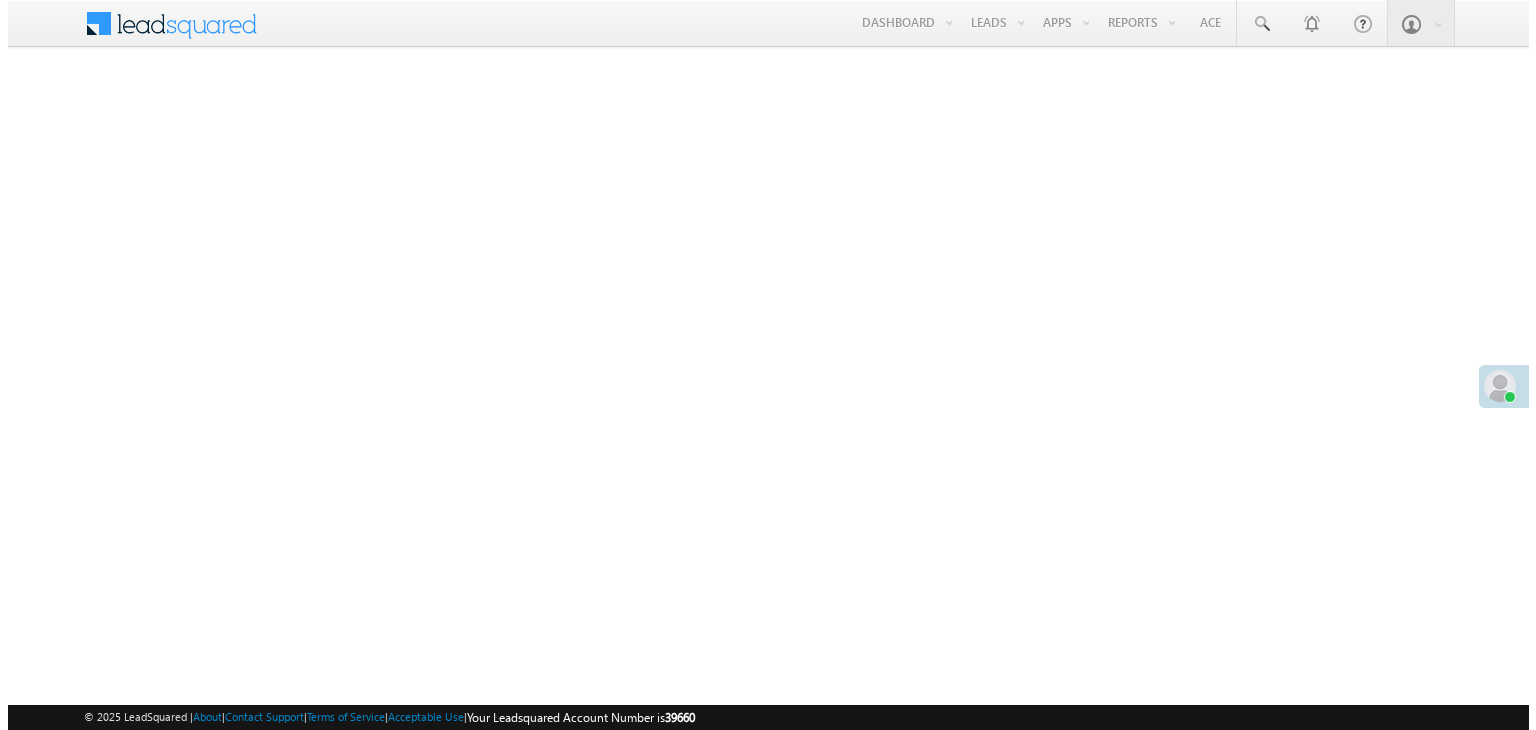 scroll, scrollTop: 0, scrollLeft: 0, axis: both 